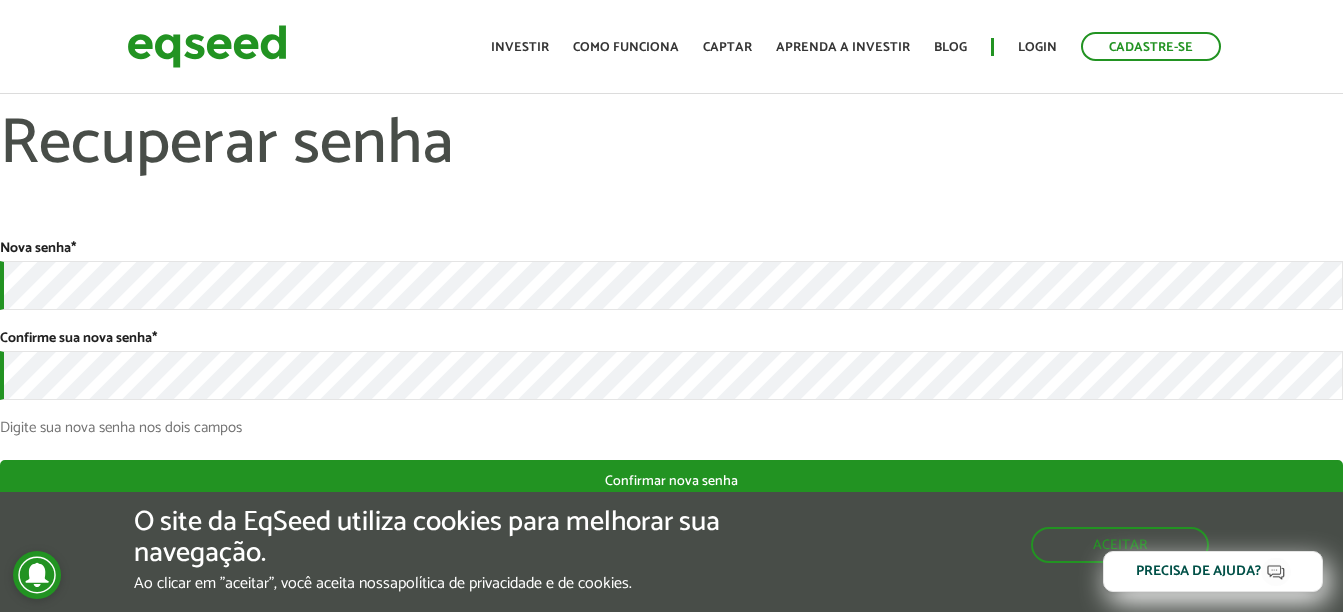 scroll, scrollTop: 0, scrollLeft: 0, axis: both 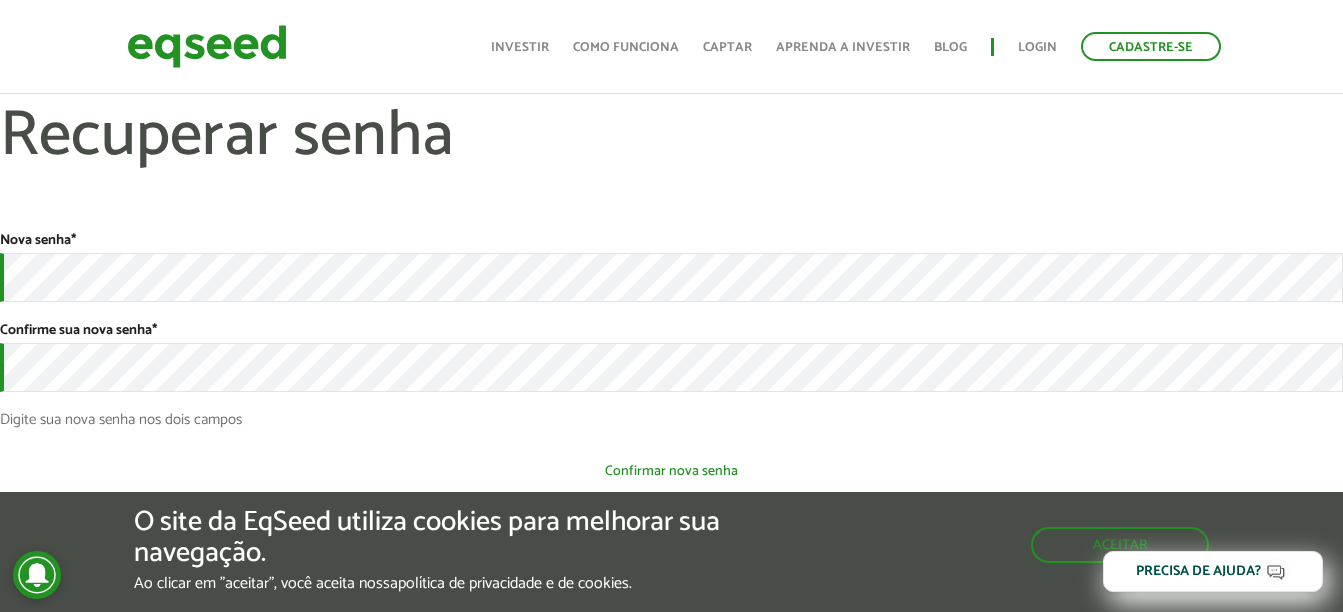 click on "Confirmar nova senha" at bounding box center [671, 471] 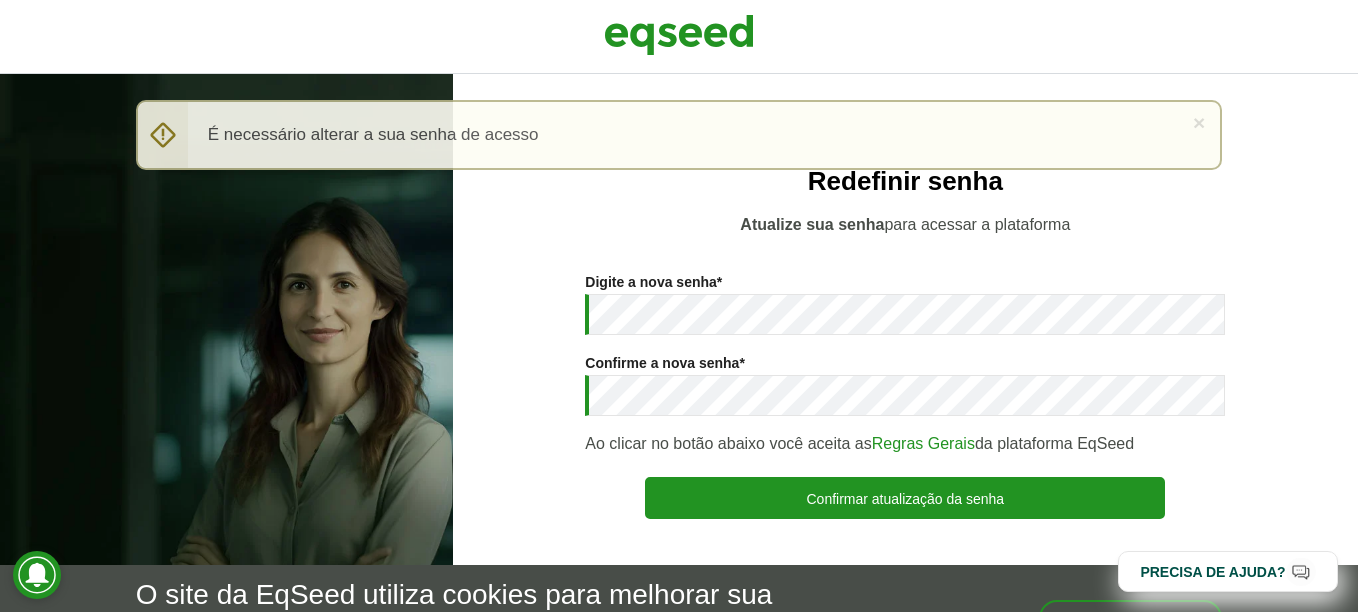 scroll, scrollTop: 0, scrollLeft: 0, axis: both 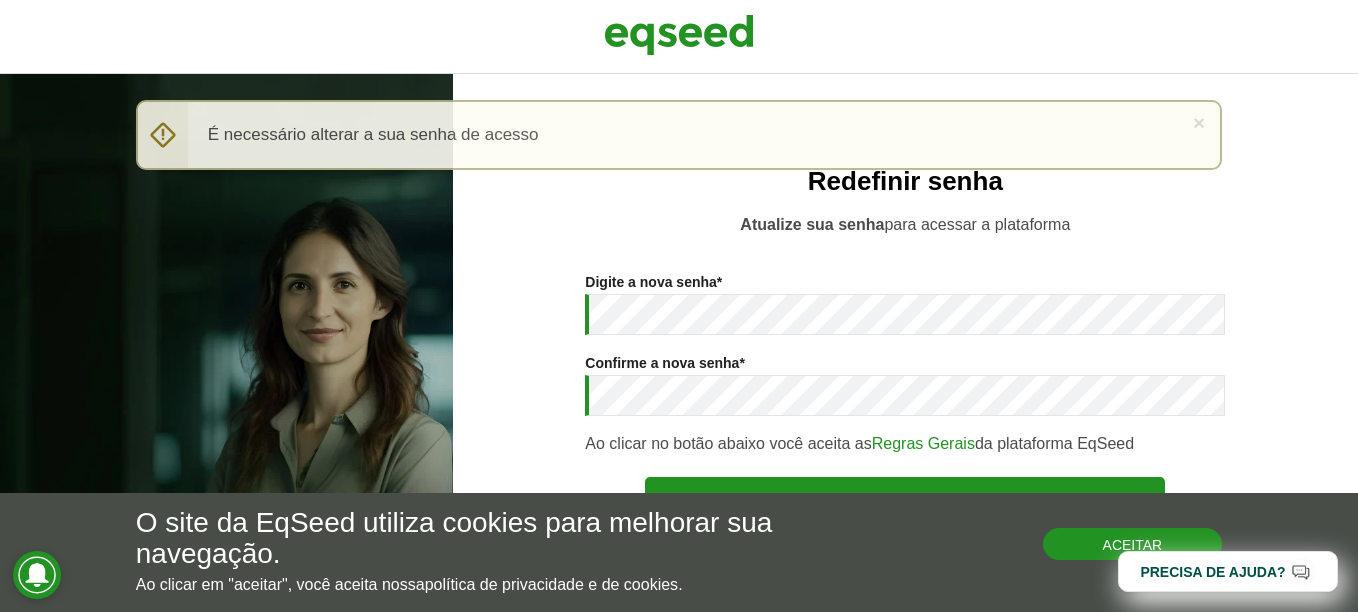 click on "Aceitar" at bounding box center (1133, 544) 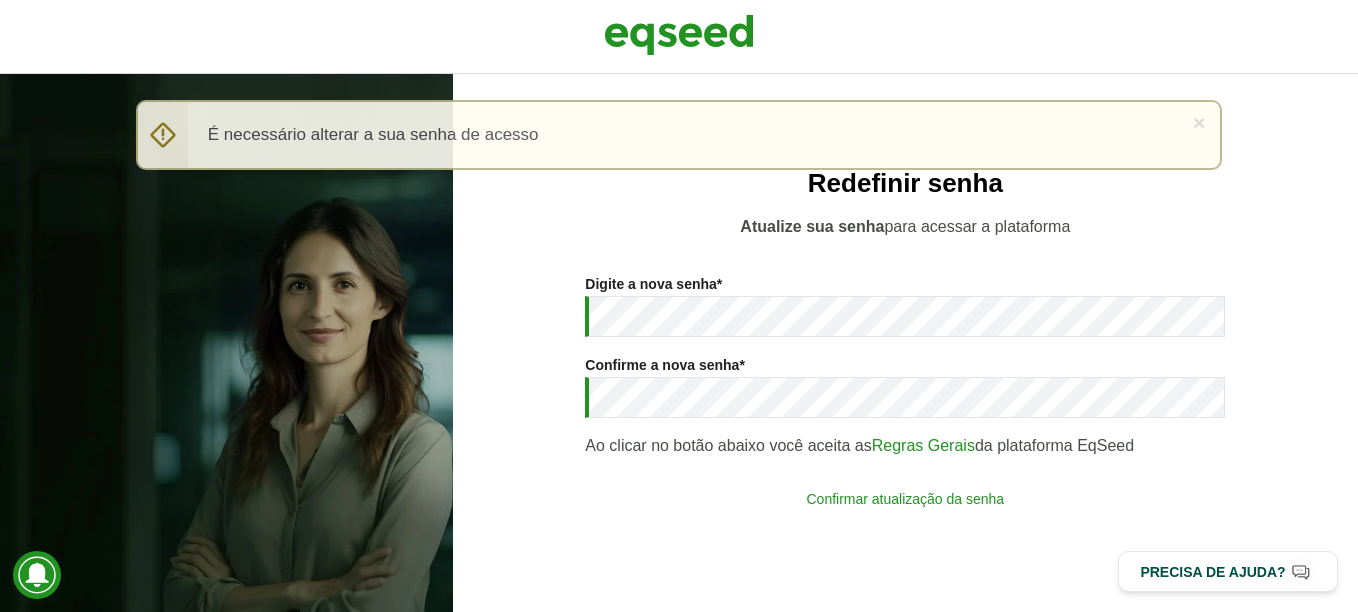 click on "Confirmar atualização da senha" at bounding box center [905, 498] 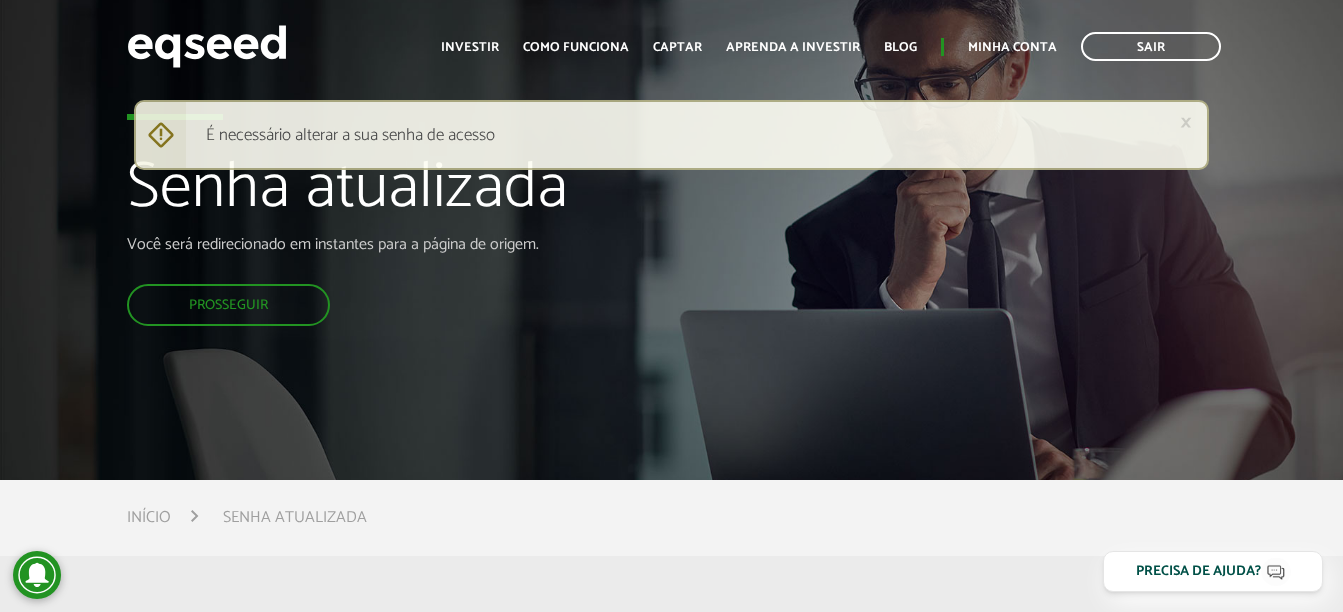 scroll, scrollTop: 0, scrollLeft: 0, axis: both 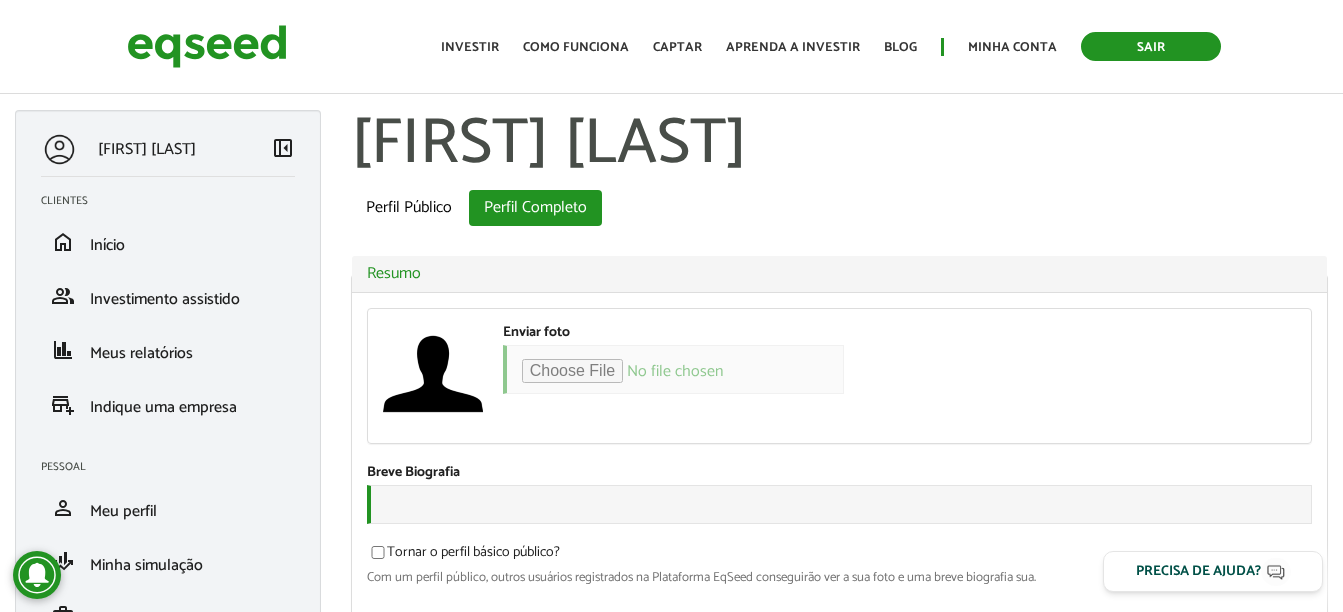 click on "Sair" at bounding box center [1151, 46] 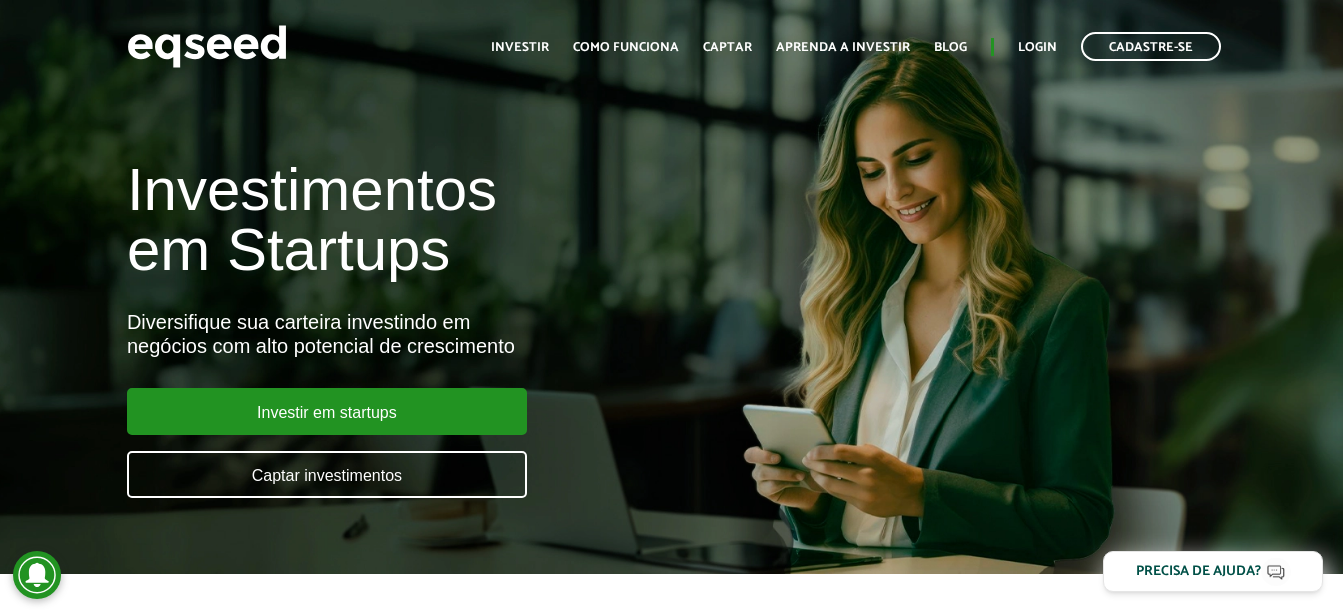 scroll, scrollTop: 0, scrollLeft: 0, axis: both 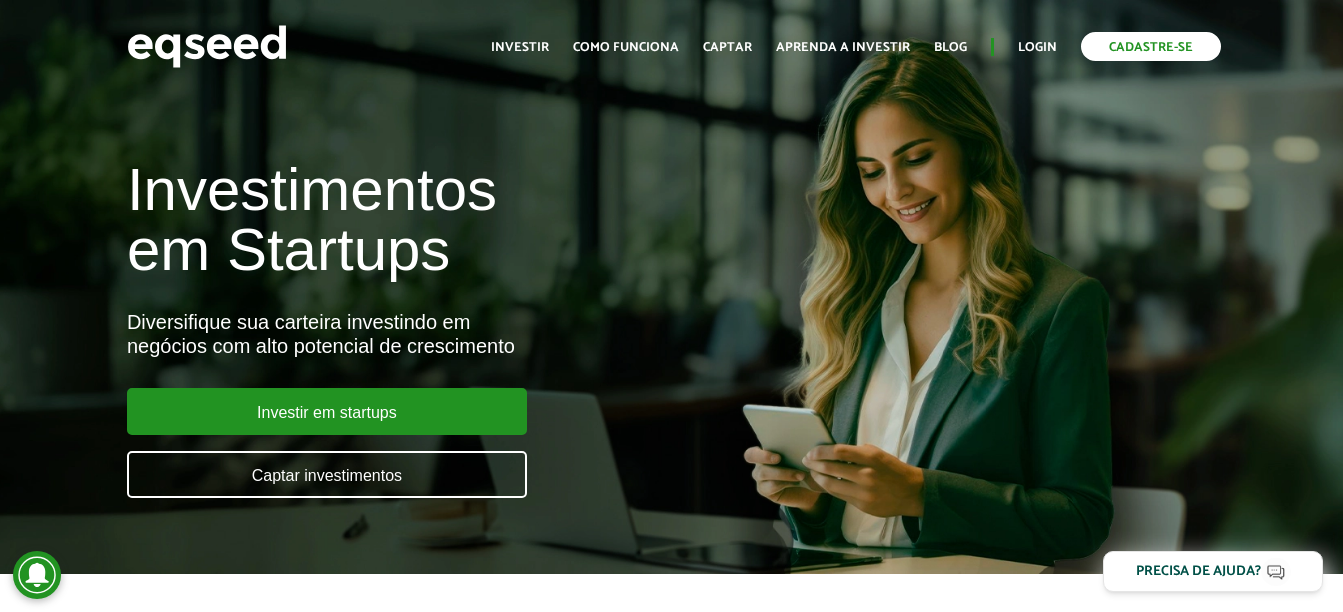click on "Cadastre-se" at bounding box center [1151, 46] 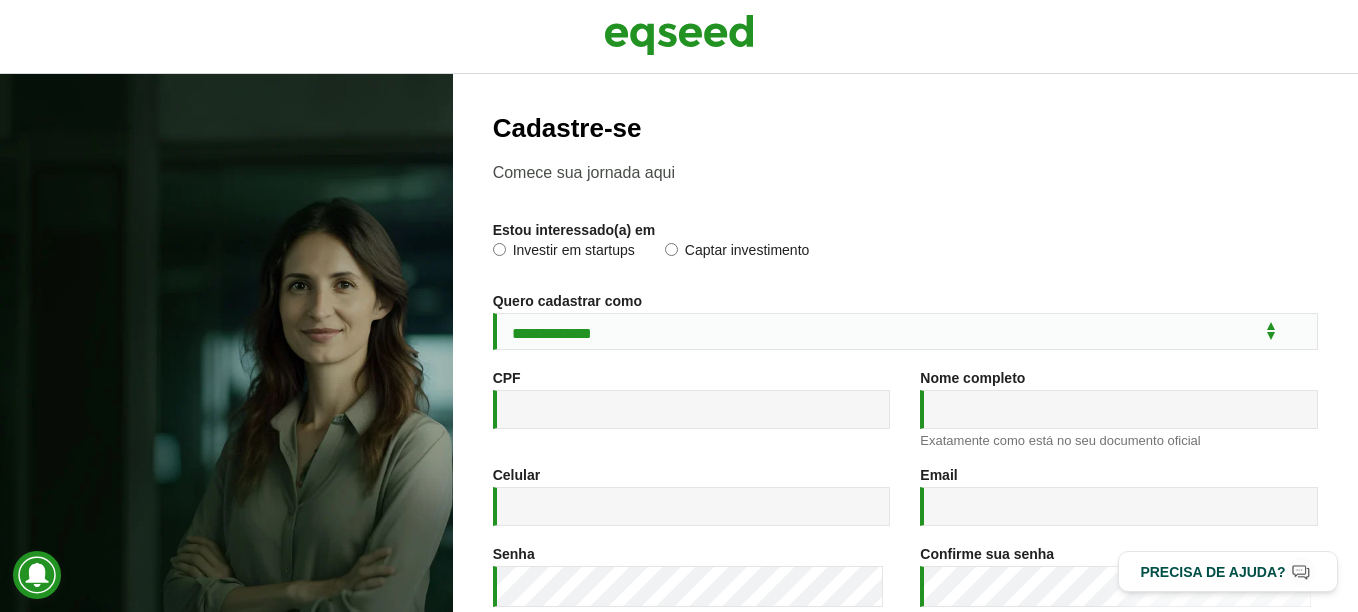scroll, scrollTop: 0, scrollLeft: 0, axis: both 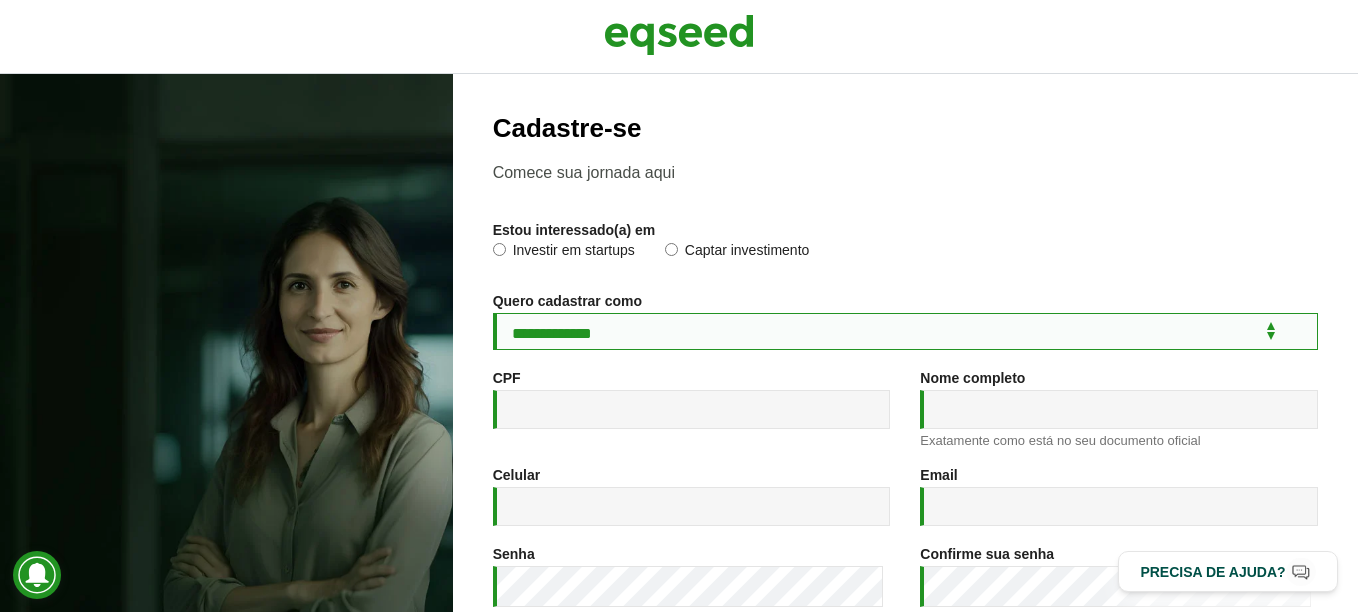 click on "**********" at bounding box center [905, 331] 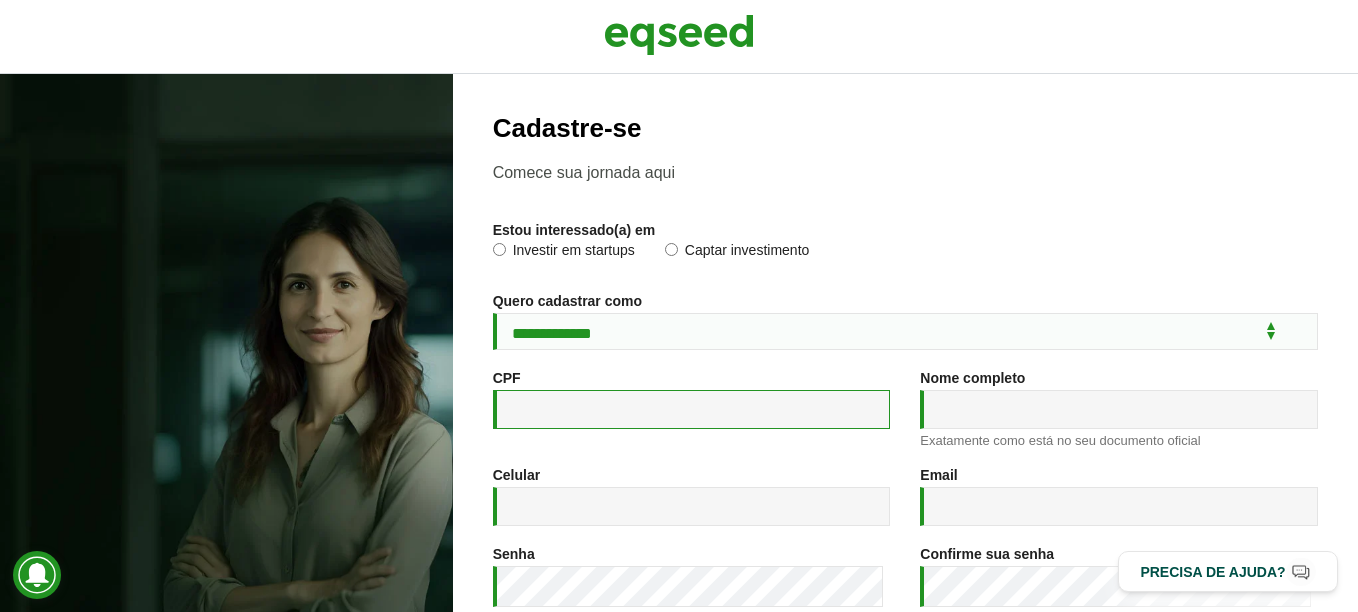 click on "CPF  *" at bounding box center [692, 409] 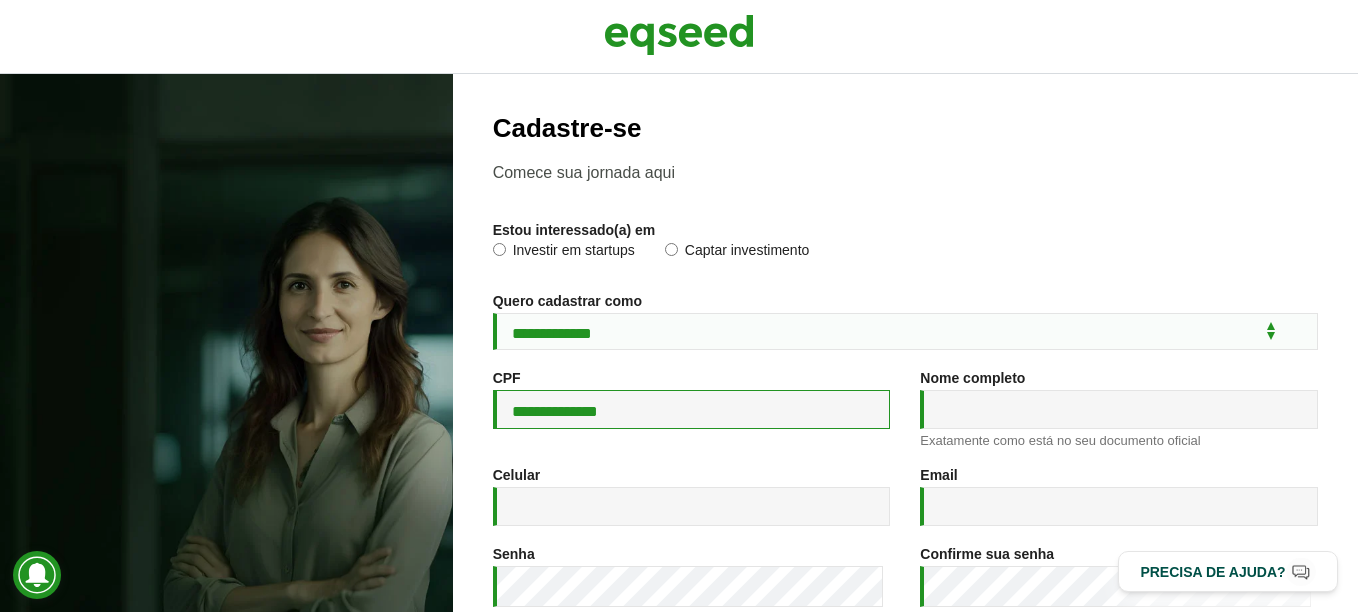 type on "**********" 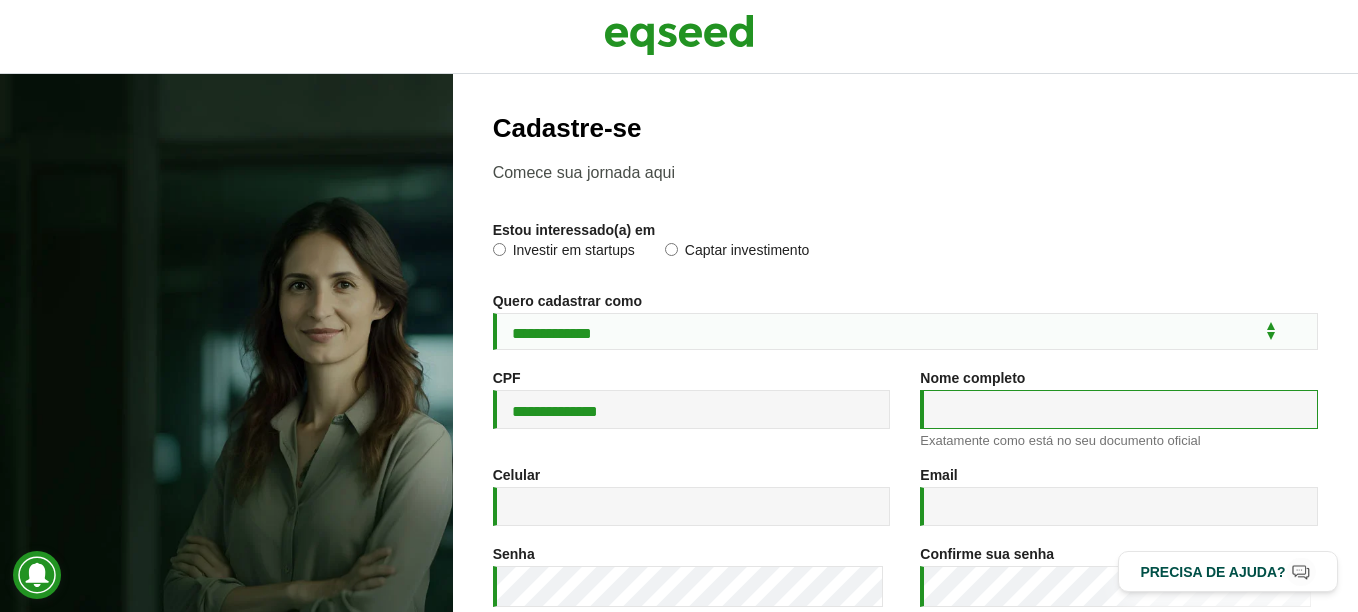 paste on "**********" 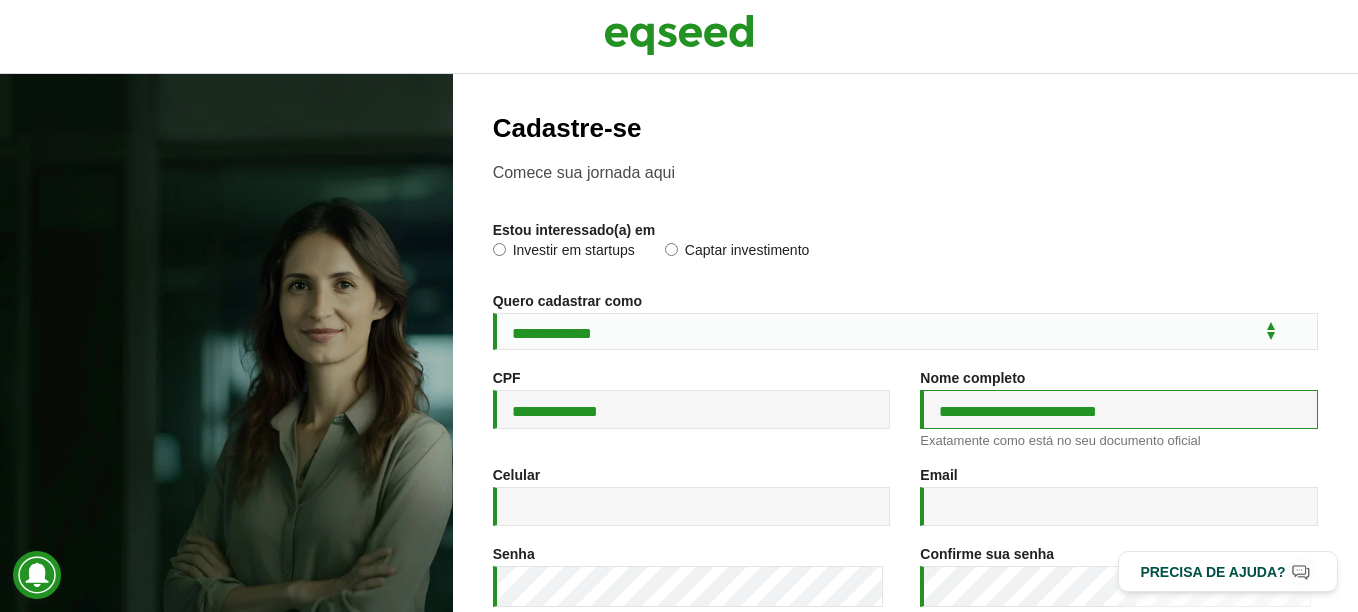 type on "**********" 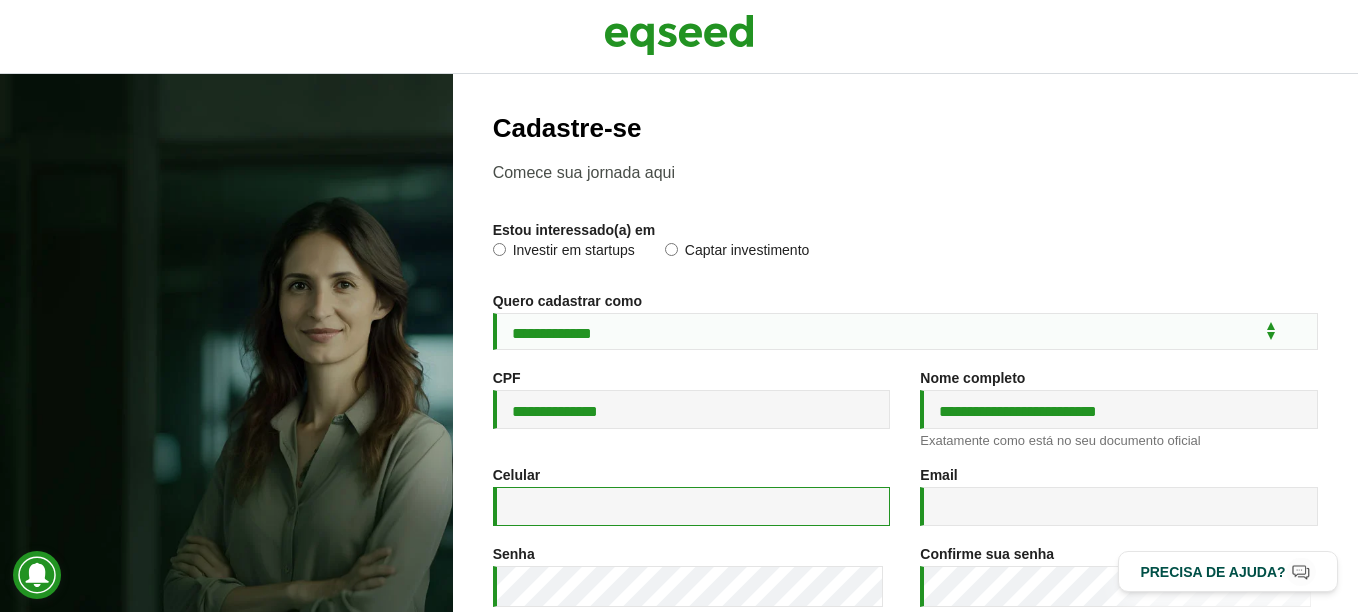 click on "Celular  *" at bounding box center (692, 506) 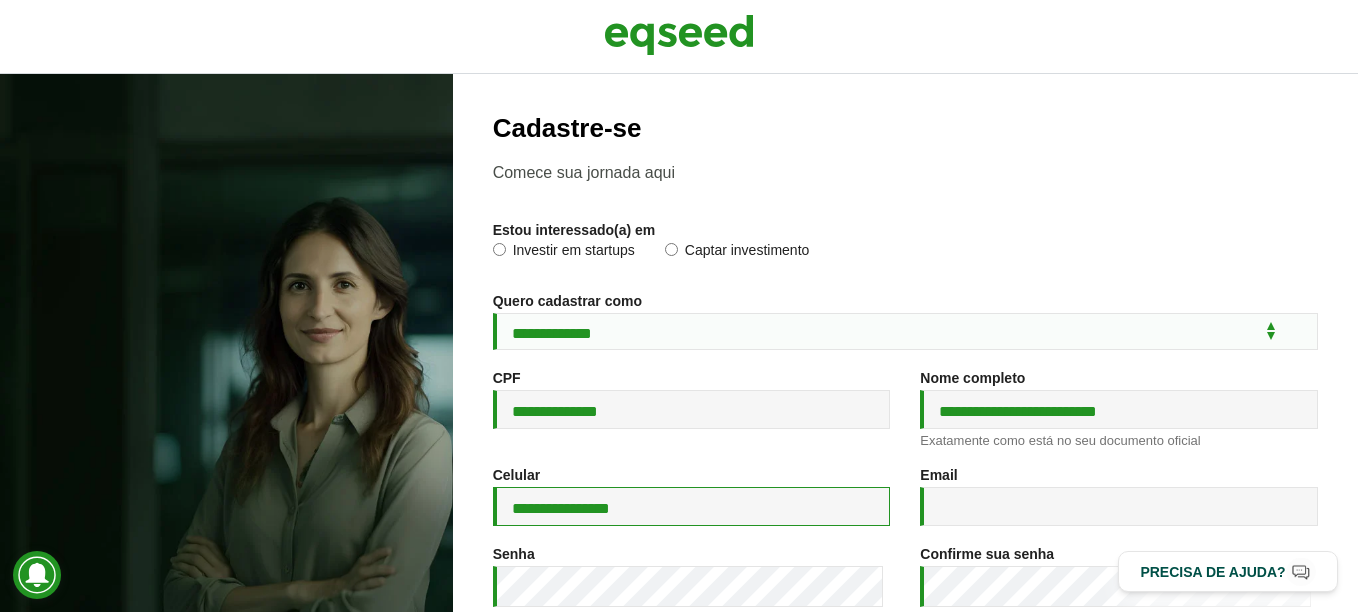 type on "**********" 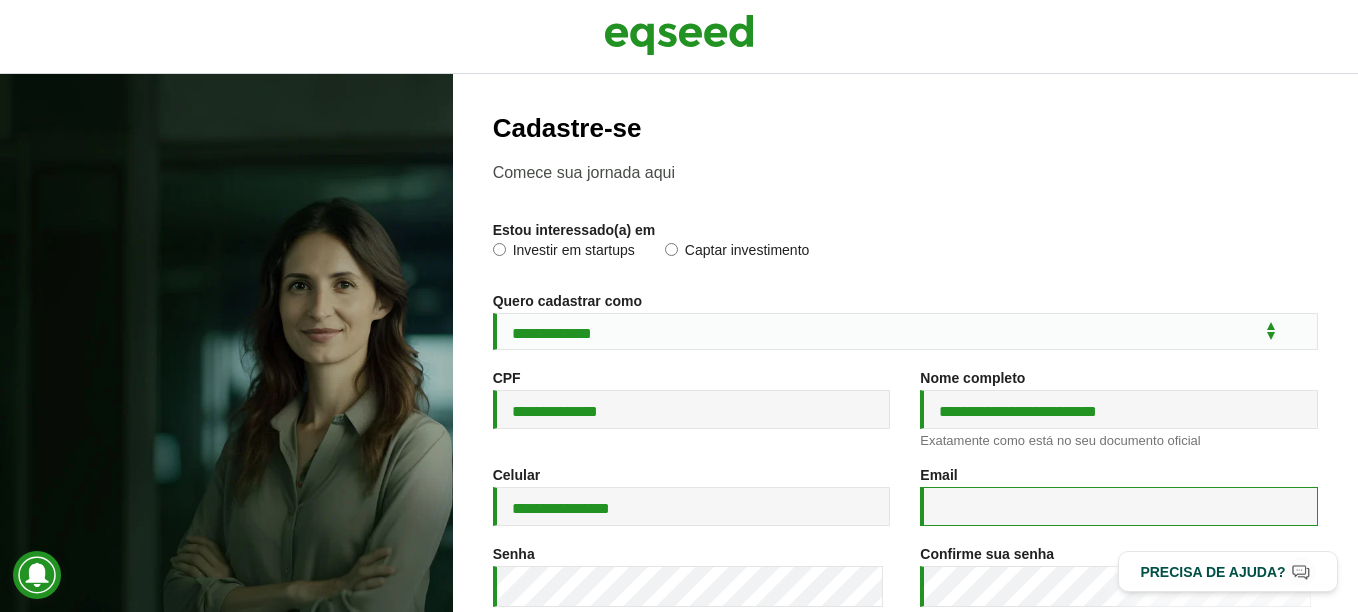 paste on "**********" 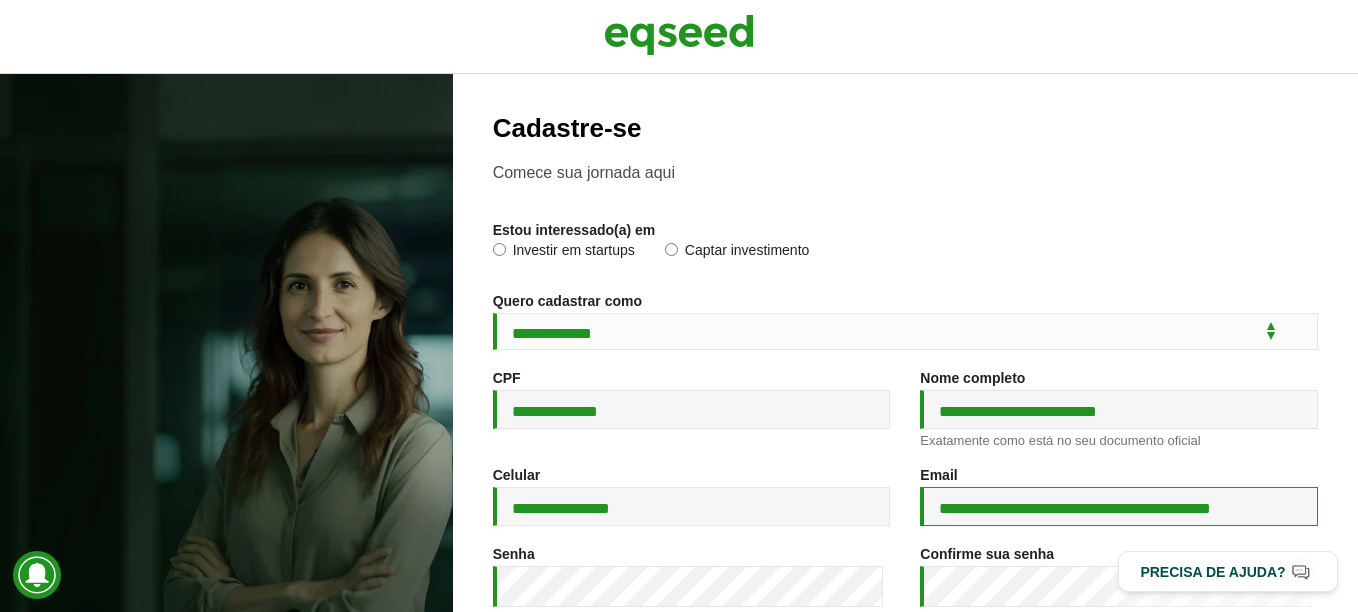 scroll, scrollTop: 0, scrollLeft: 63, axis: horizontal 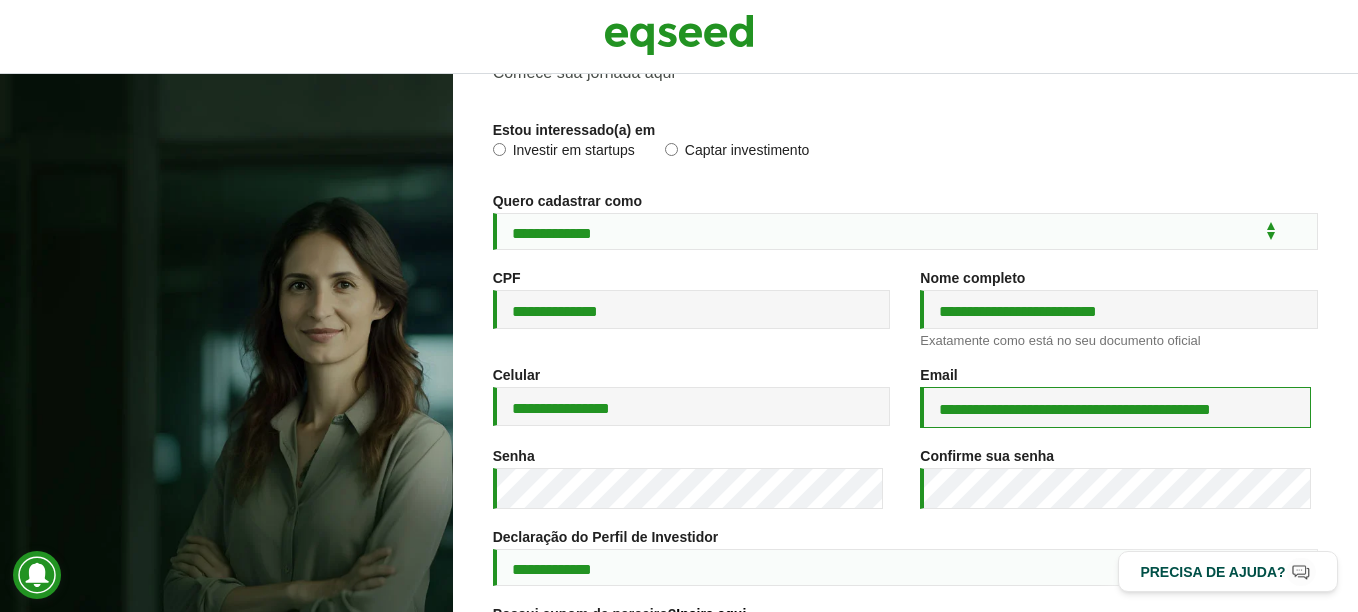 click on "**********" at bounding box center (1115, 407) 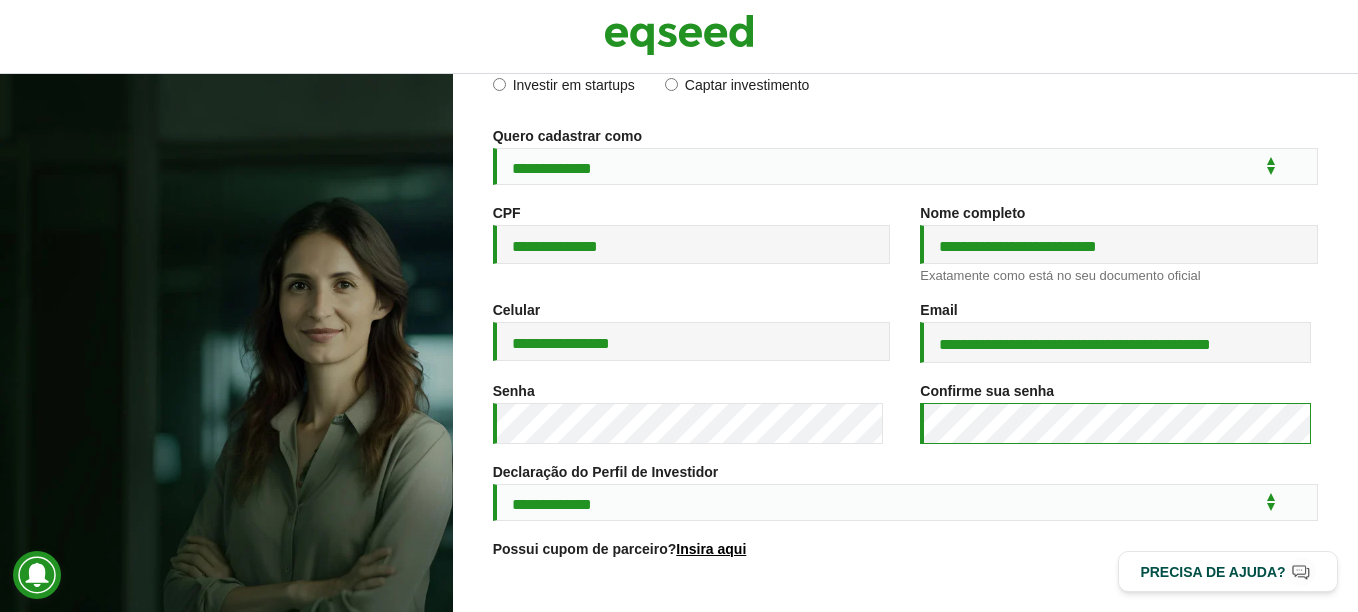 scroll, scrollTop: 200, scrollLeft: 0, axis: vertical 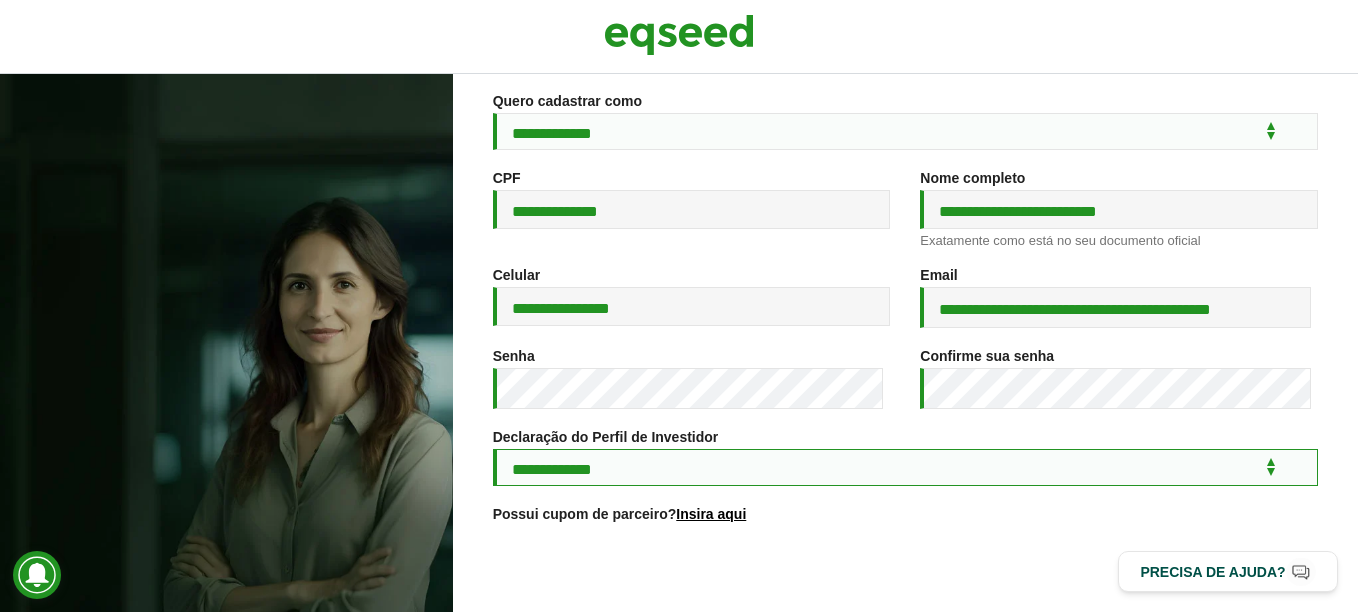 click on "**********" at bounding box center [905, 467] 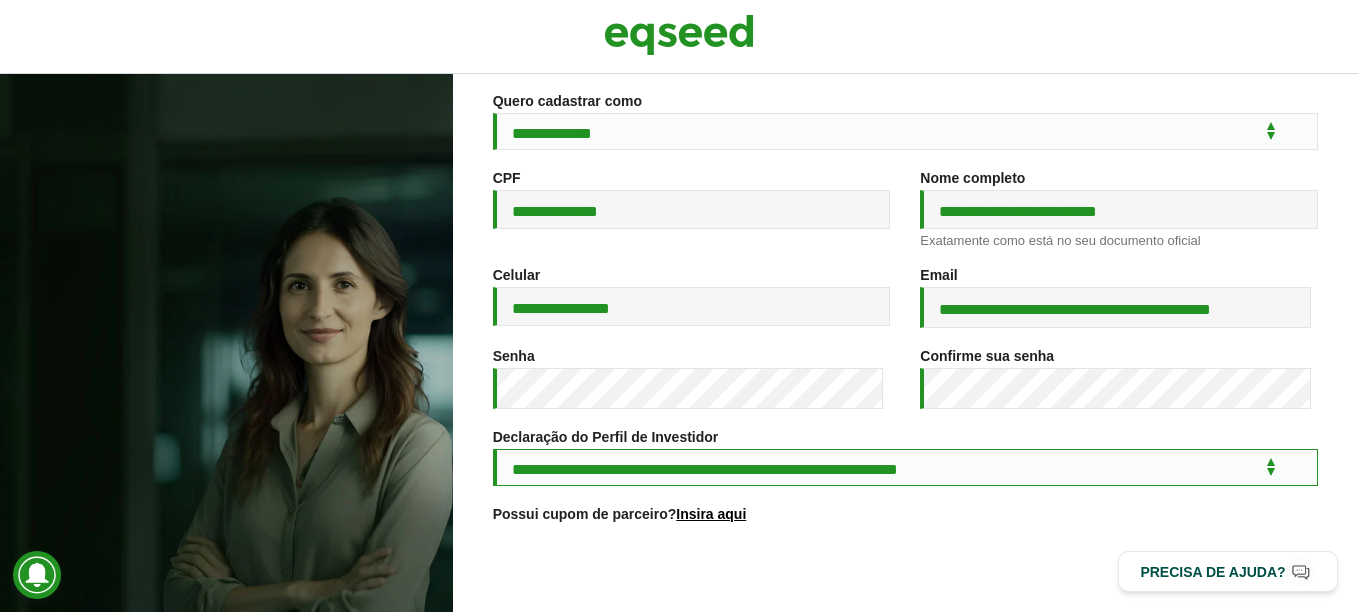 click on "**********" at bounding box center [905, 467] 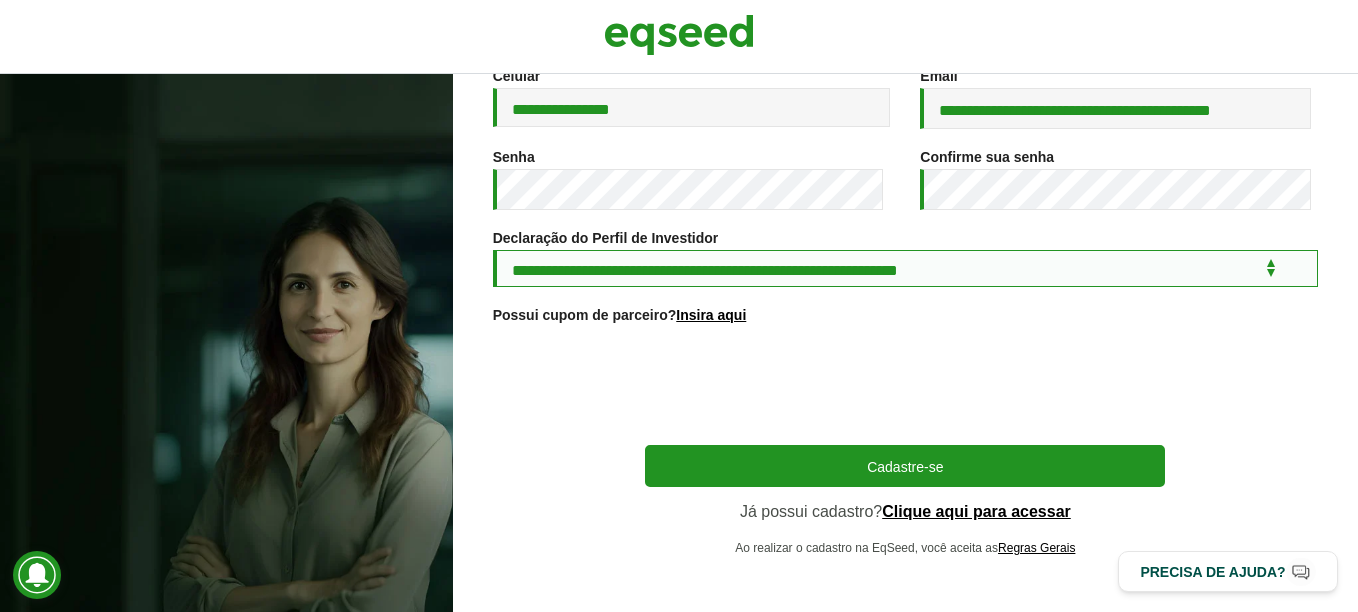 scroll, scrollTop: 400, scrollLeft: 0, axis: vertical 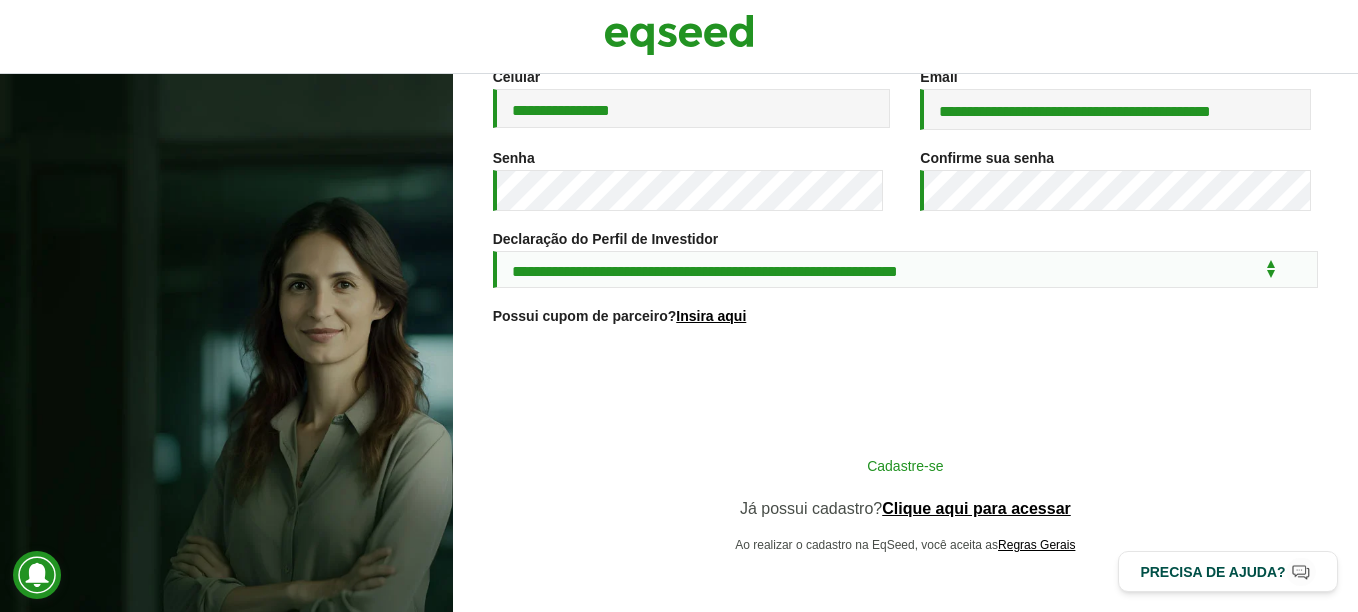 click on "Cadastre-se" at bounding box center [905, 465] 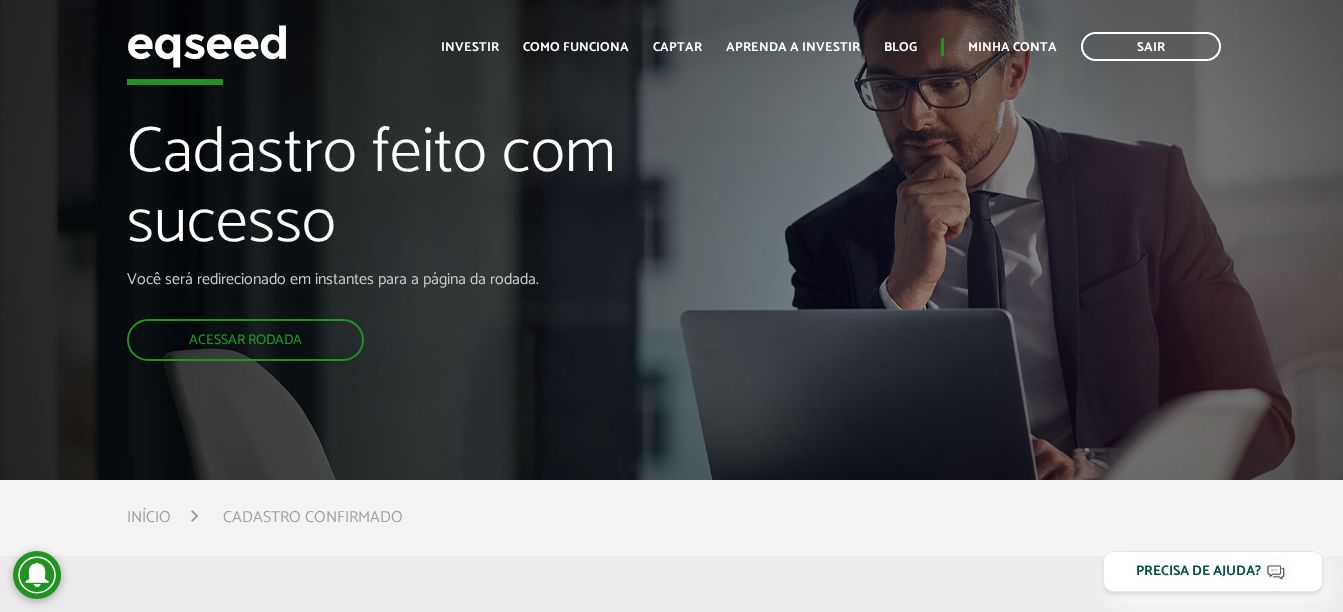 scroll, scrollTop: 0, scrollLeft: 0, axis: both 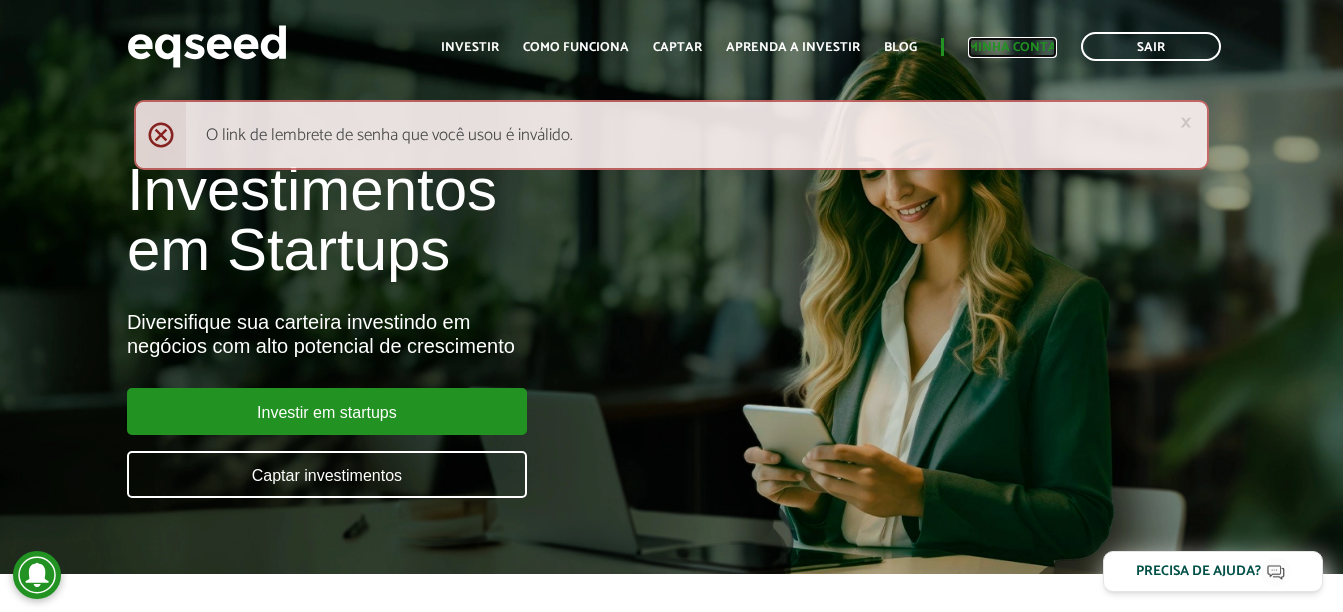 click on "Minha conta" at bounding box center [1012, 47] 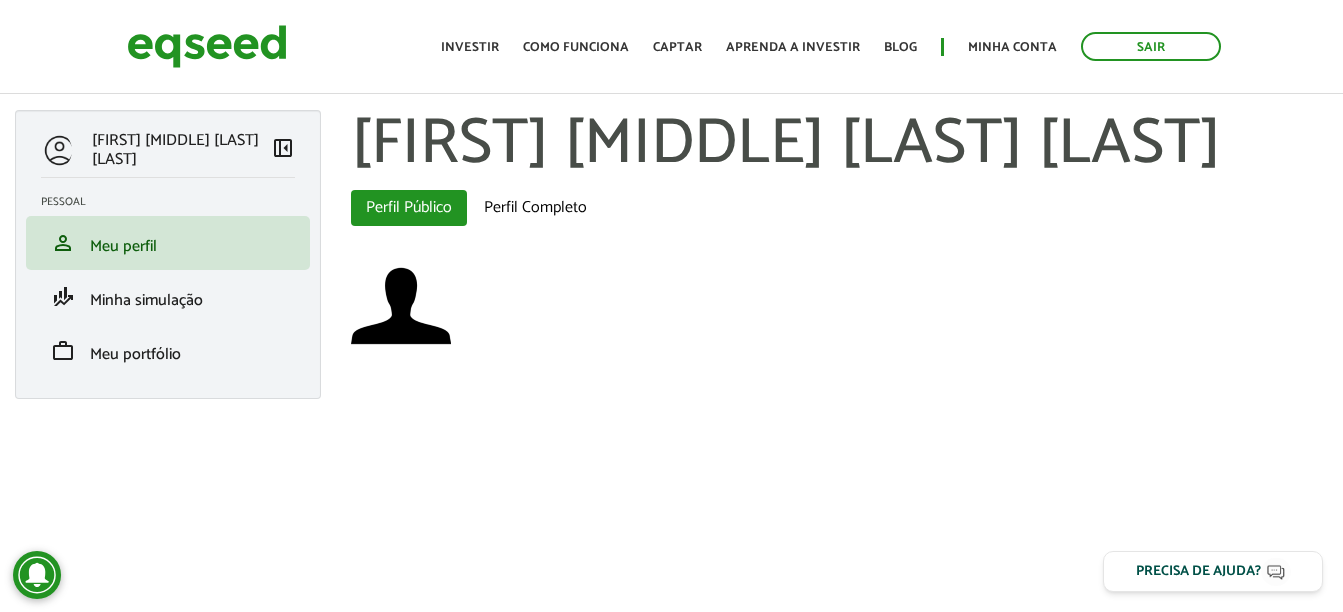 scroll, scrollTop: 0, scrollLeft: 0, axis: both 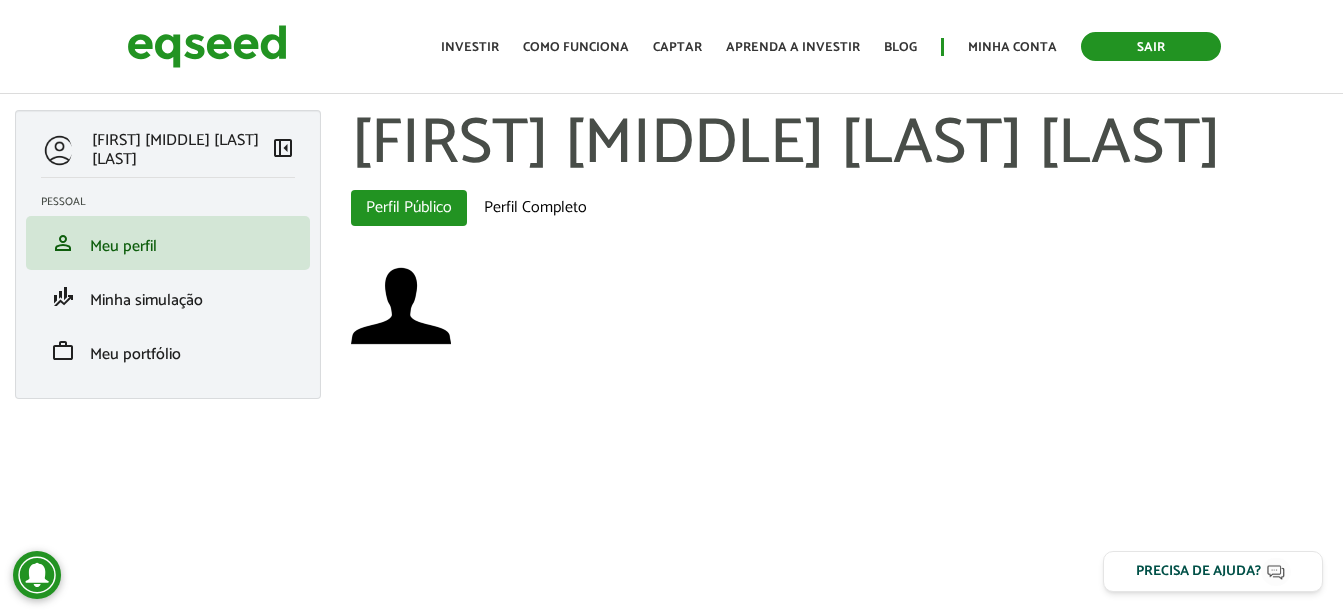 click on "Sair" at bounding box center (1151, 46) 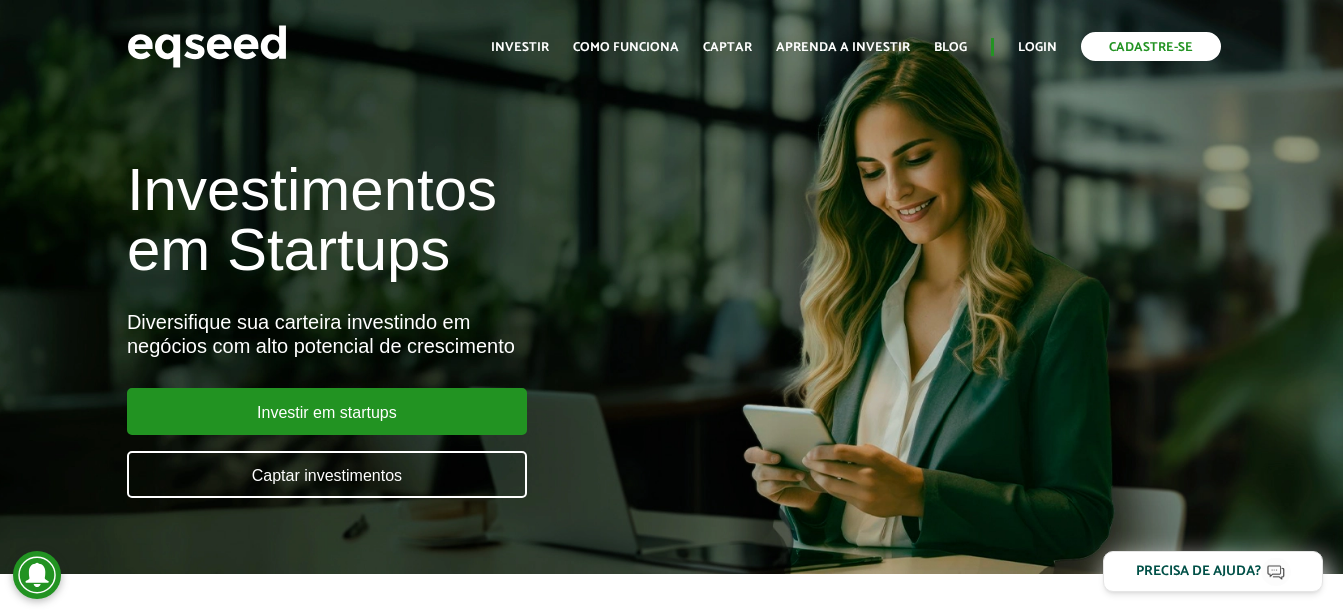 scroll, scrollTop: 0, scrollLeft: 0, axis: both 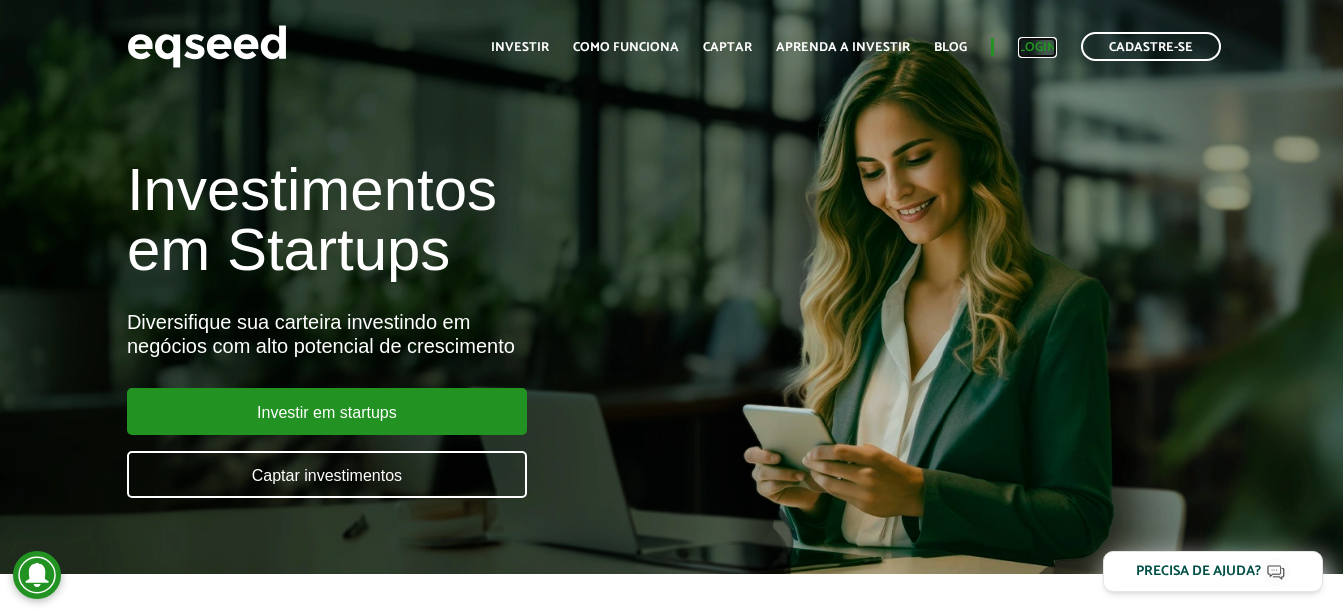 click on "Login" at bounding box center (1037, 47) 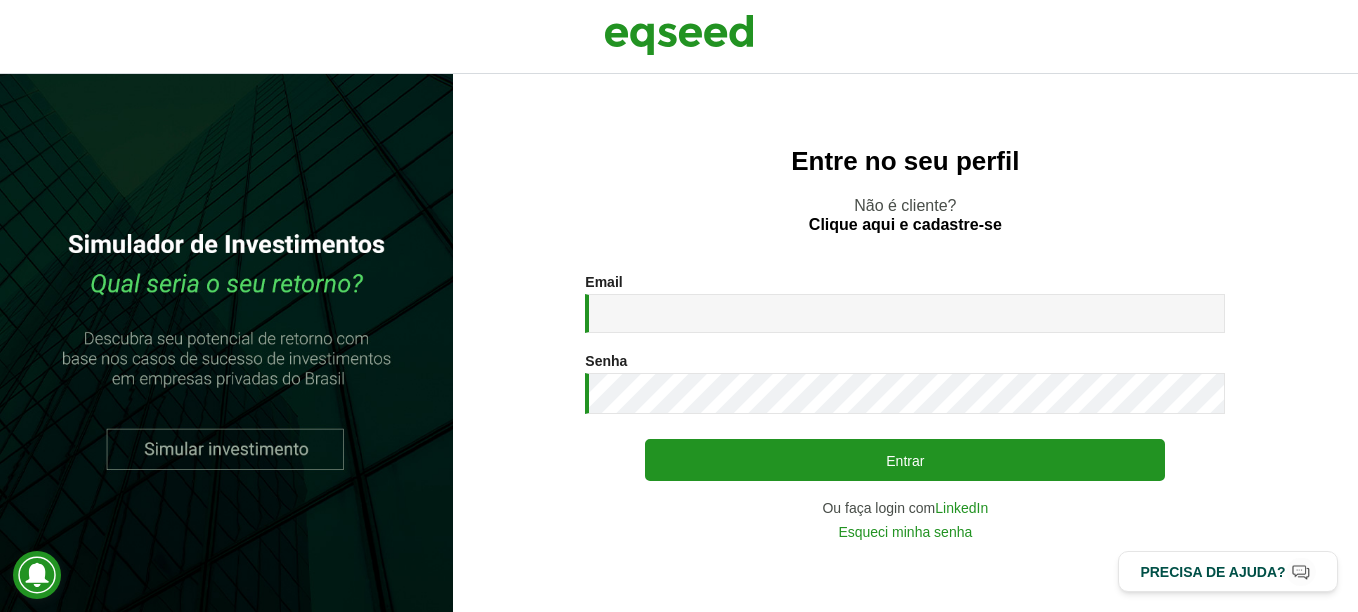 scroll, scrollTop: 0, scrollLeft: 0, axis: both 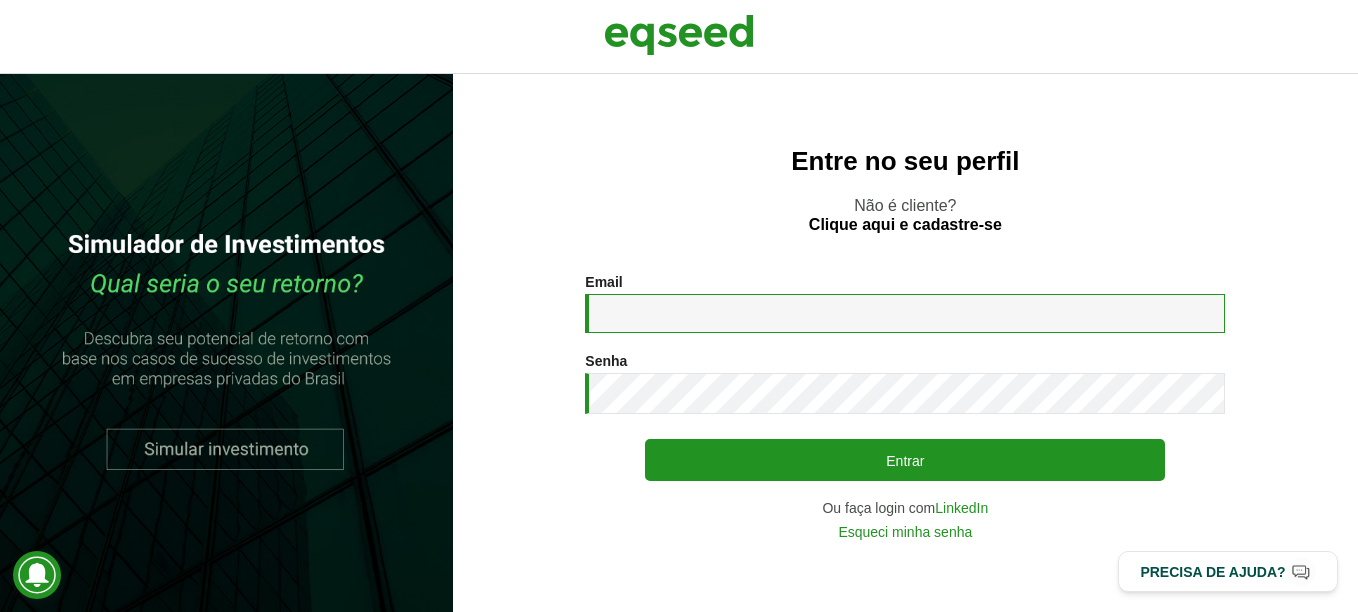 click on "Email  *" at bounding box center (905, 313) 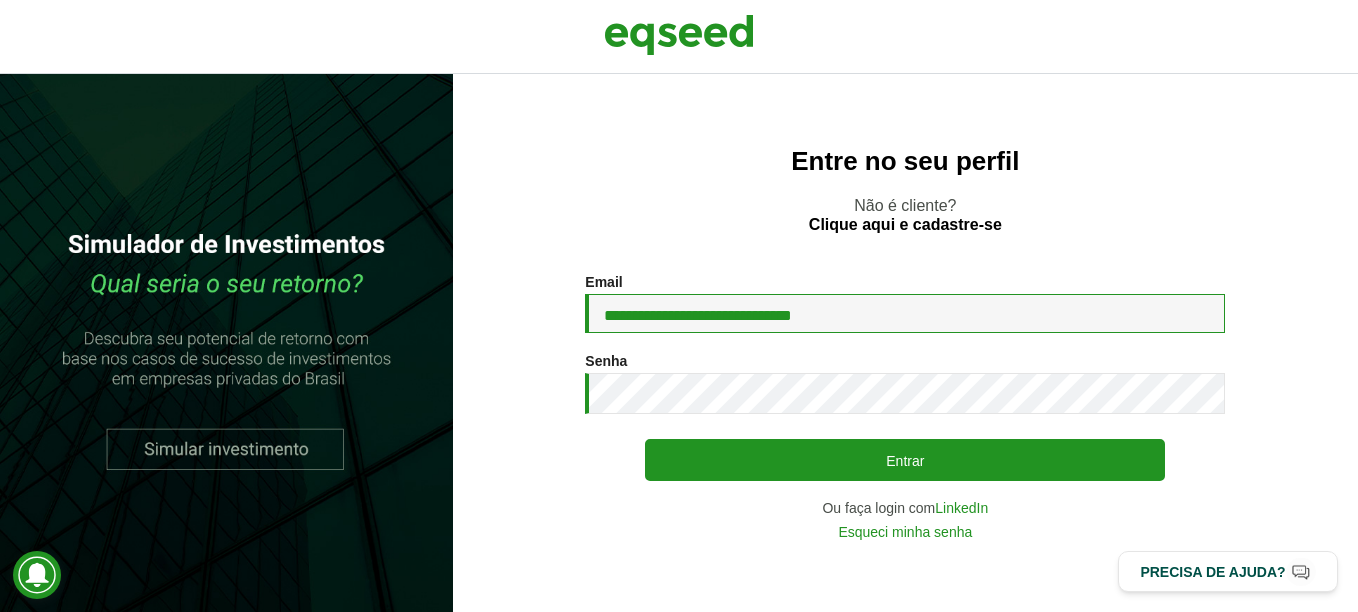 type on "**********" 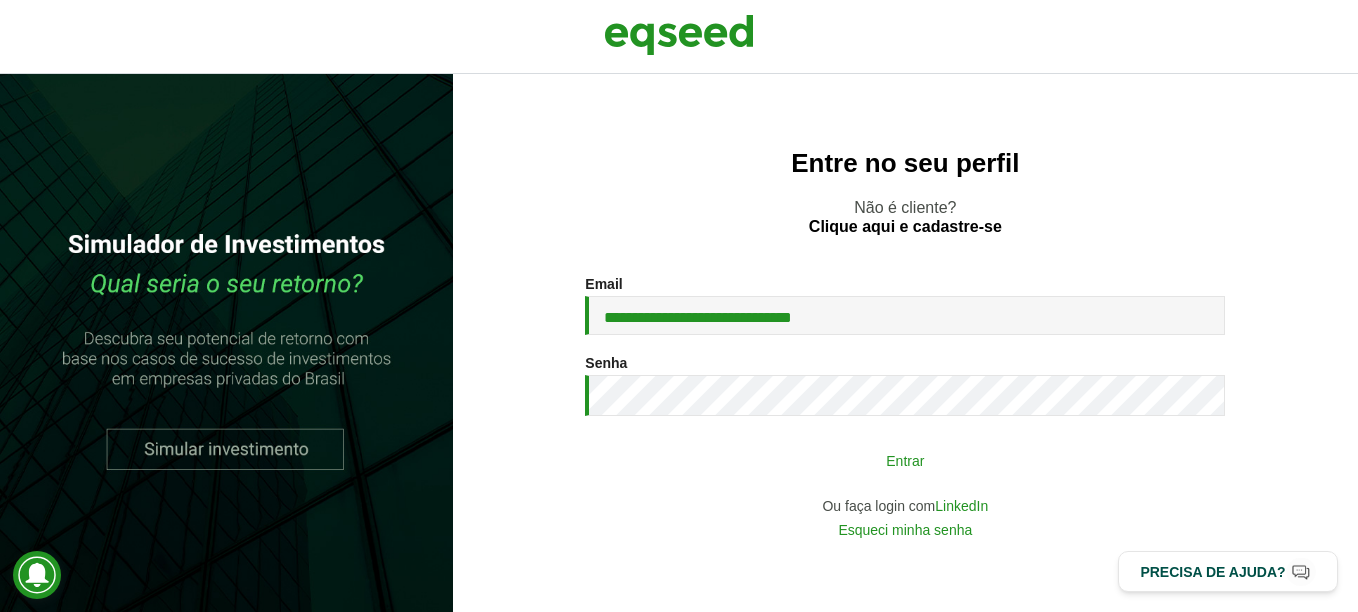 click on "Entrar" at bounding box center [905, 460] 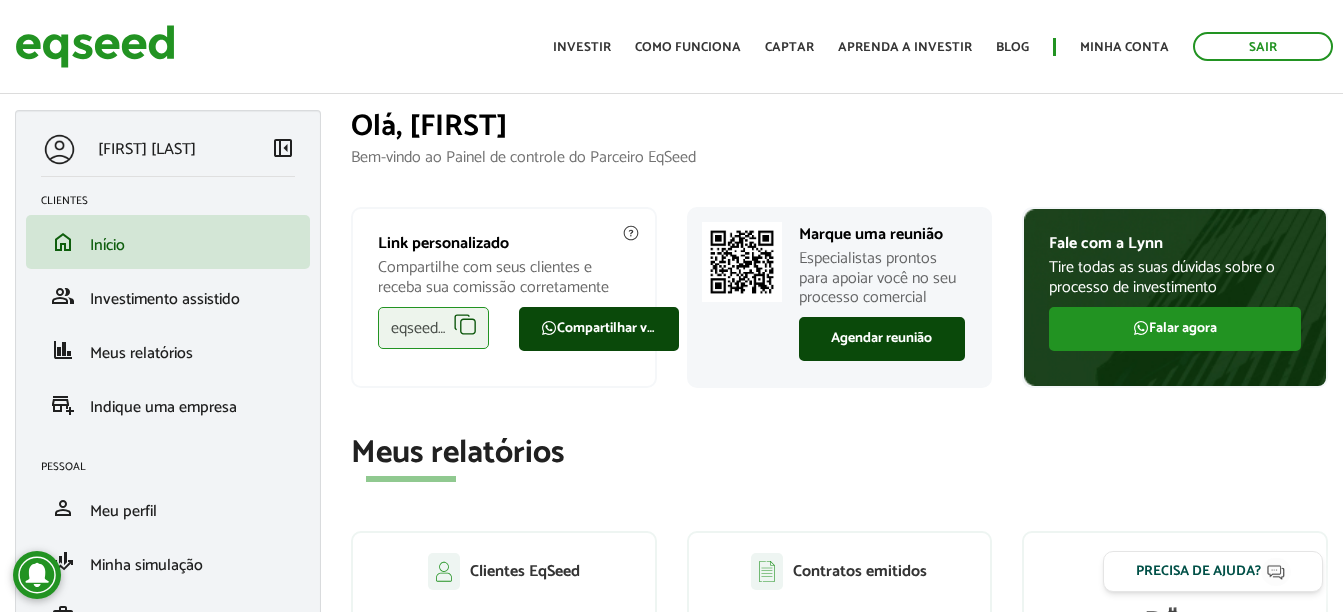 scroll, scrollTop: 0, scrollLeft: 0, axis: both 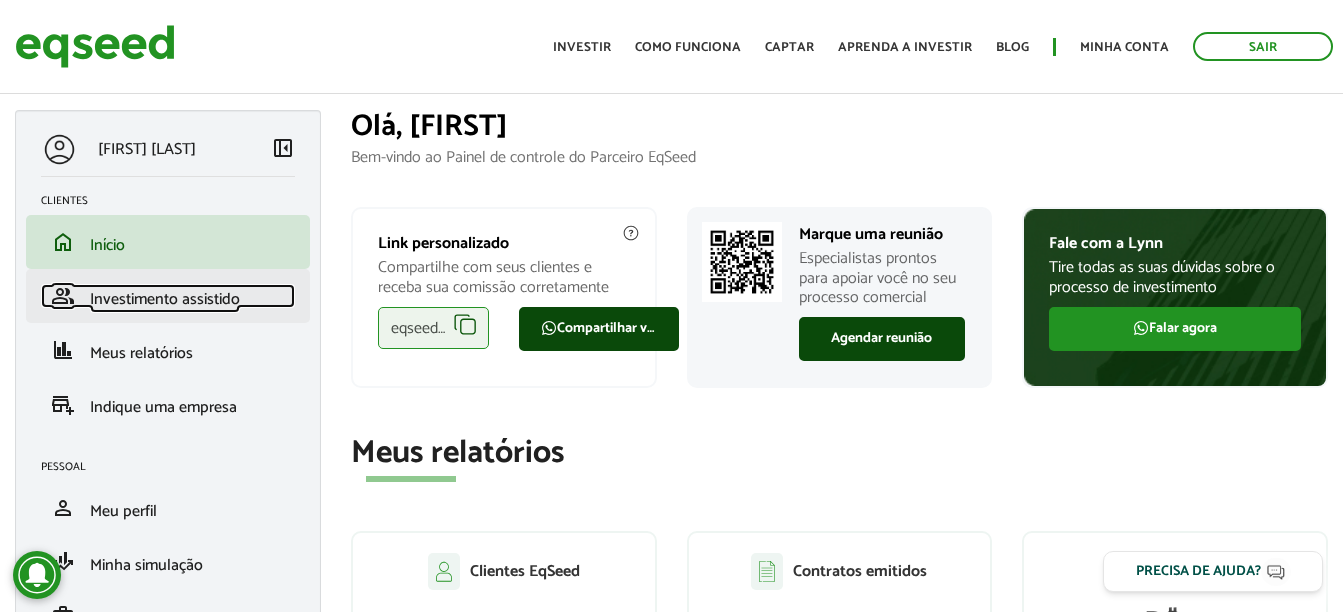 click on "Investimento assistido" at bounding box center (165, 299) 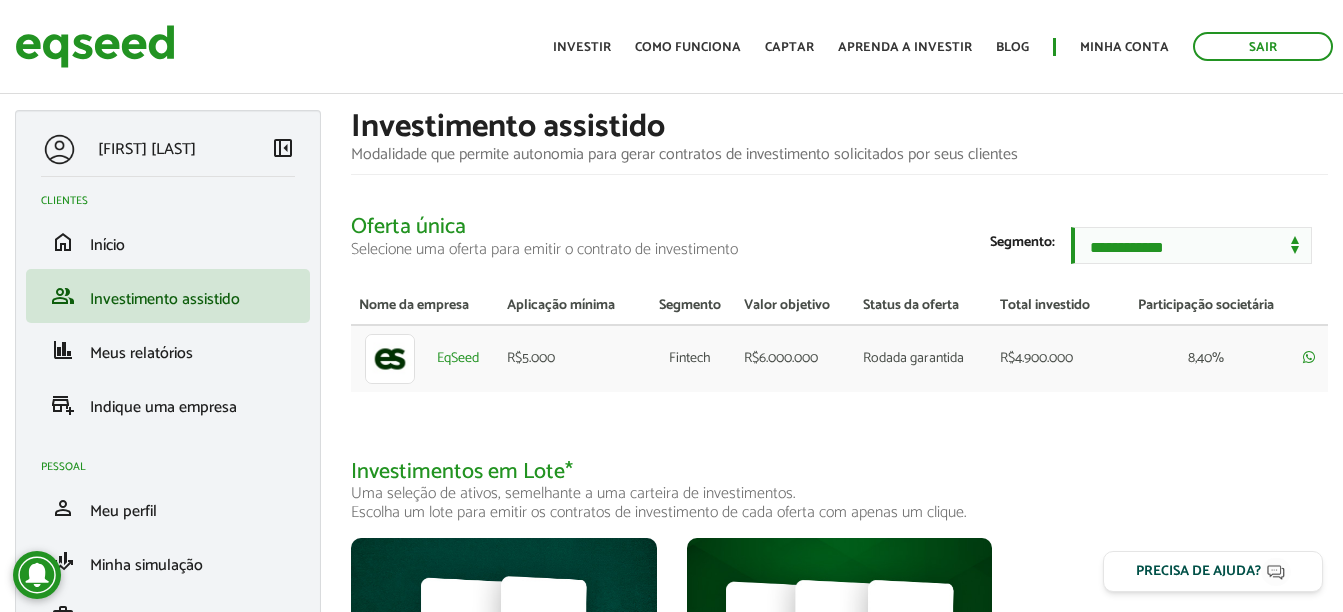 scroll, scrollTop: 0, scrollLeft: 0, axis: both 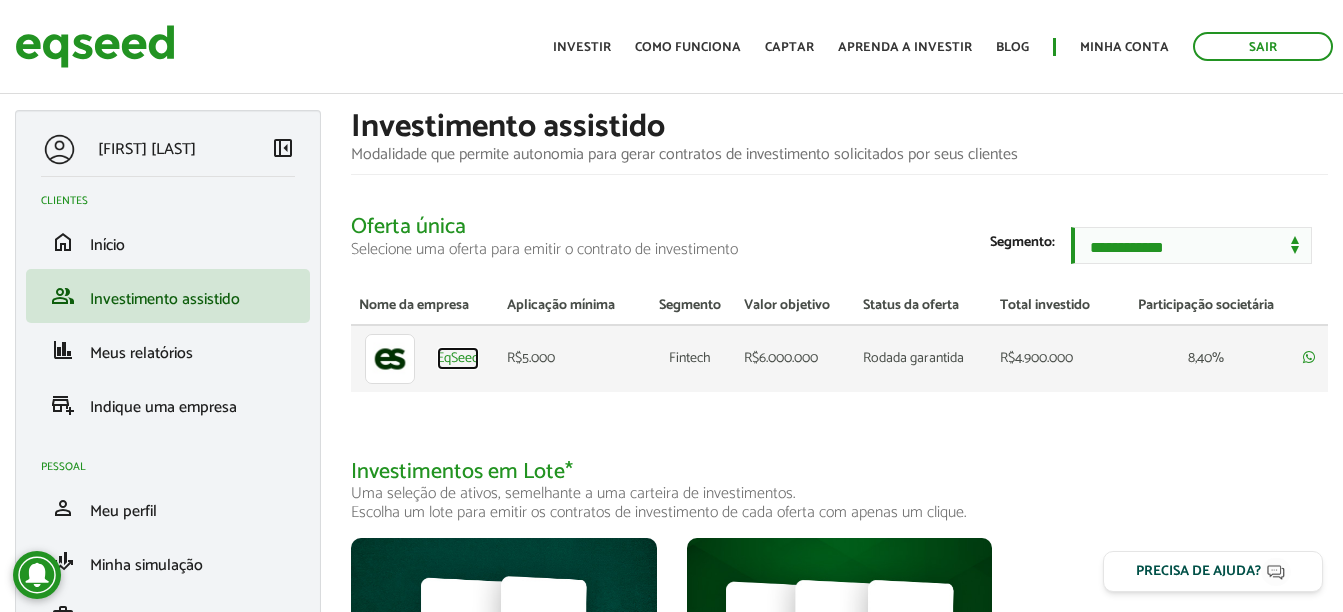 click on "EqSeed" at bounding box center (458, 359) 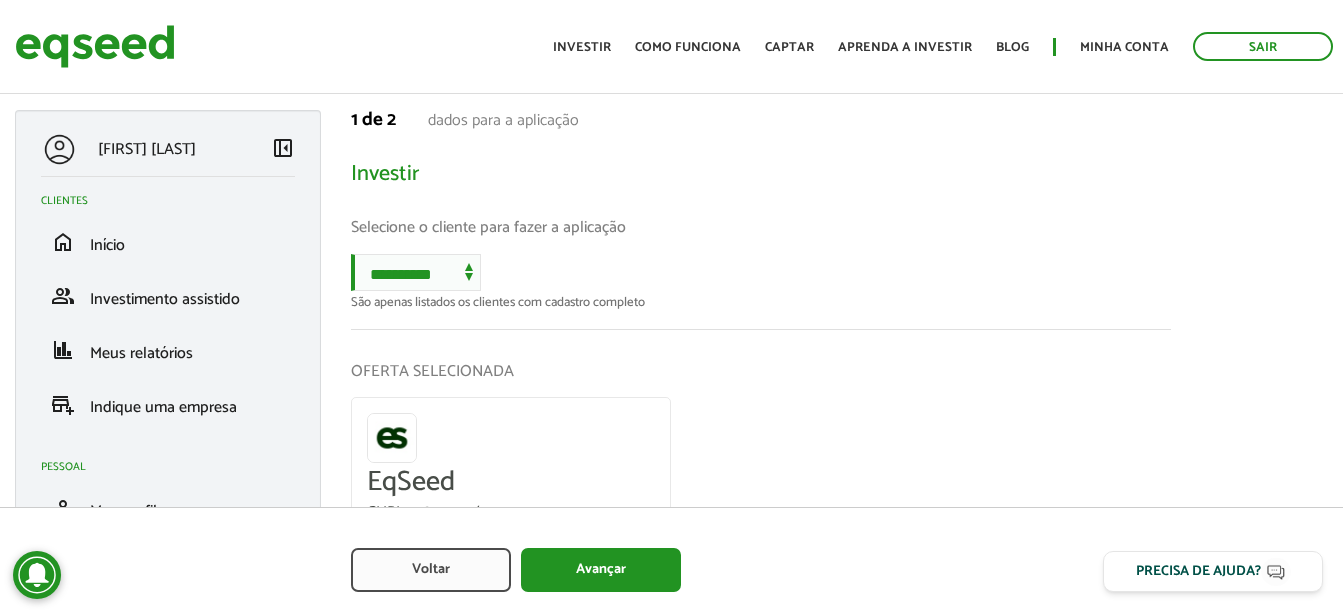 scroll, scrollTop: 0, scrollLeft: 0, axis: both 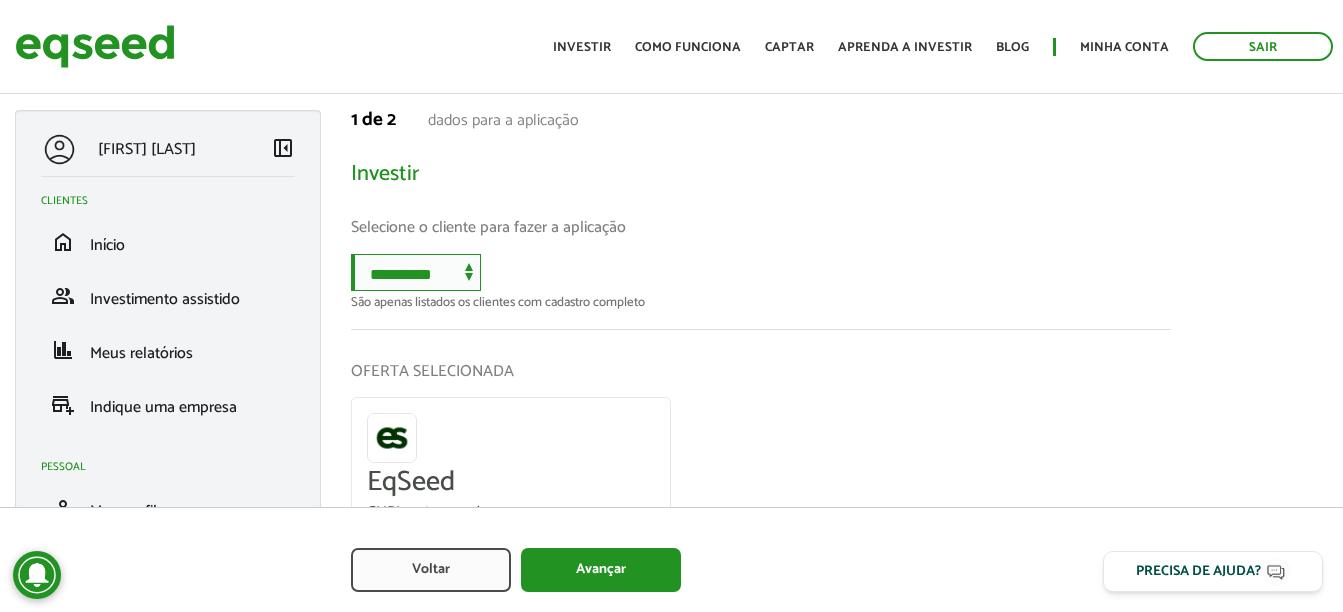 click on "**********" at bounding box center (416, 272) 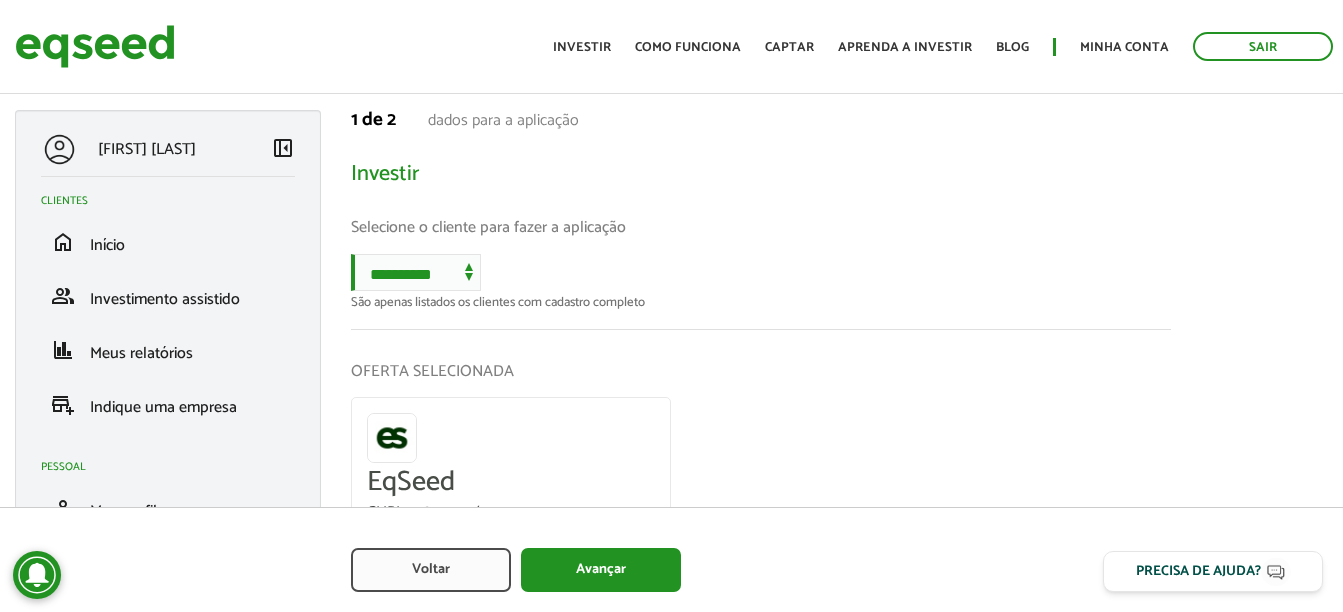 click on "**********" at bounding box center [761, 281] 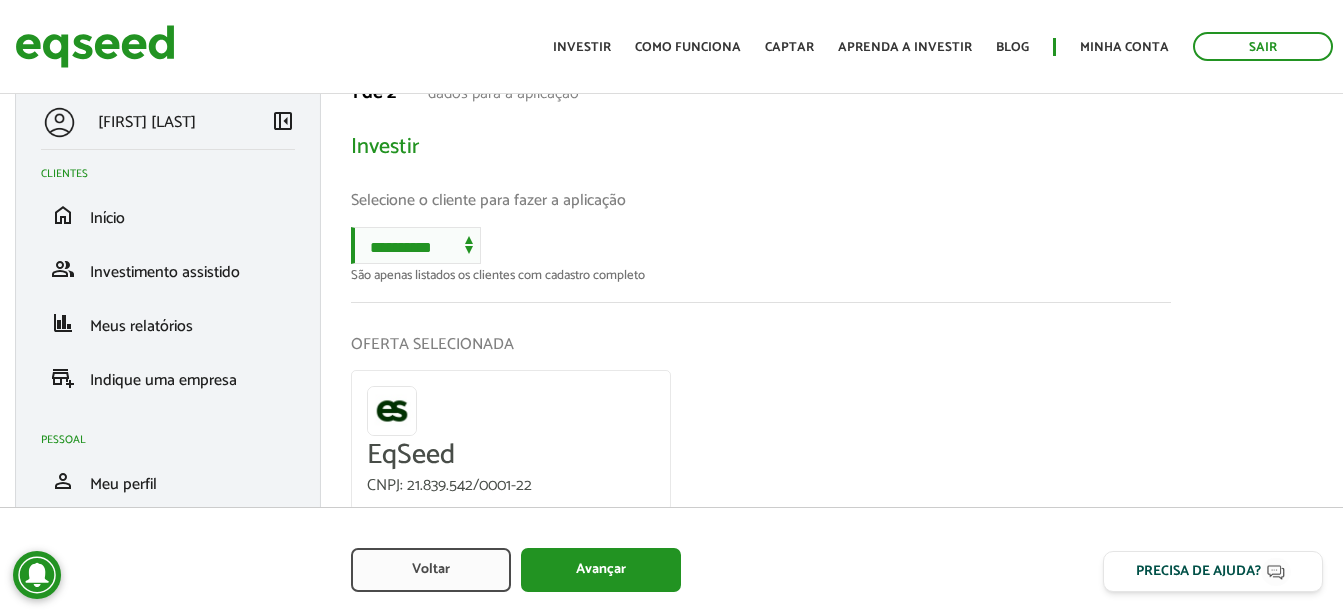 scroll, scrollTop: 0, scrollLeft: 0, axis: both 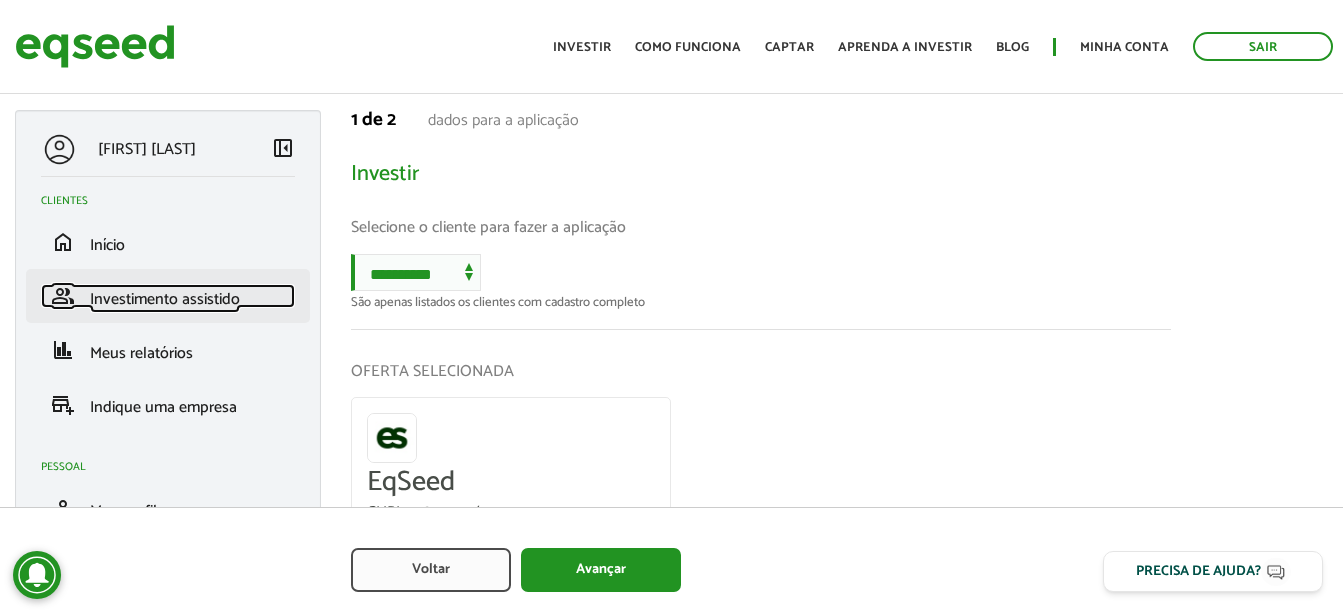 click on "Investimento assistido" at bounding box center (165, 299) 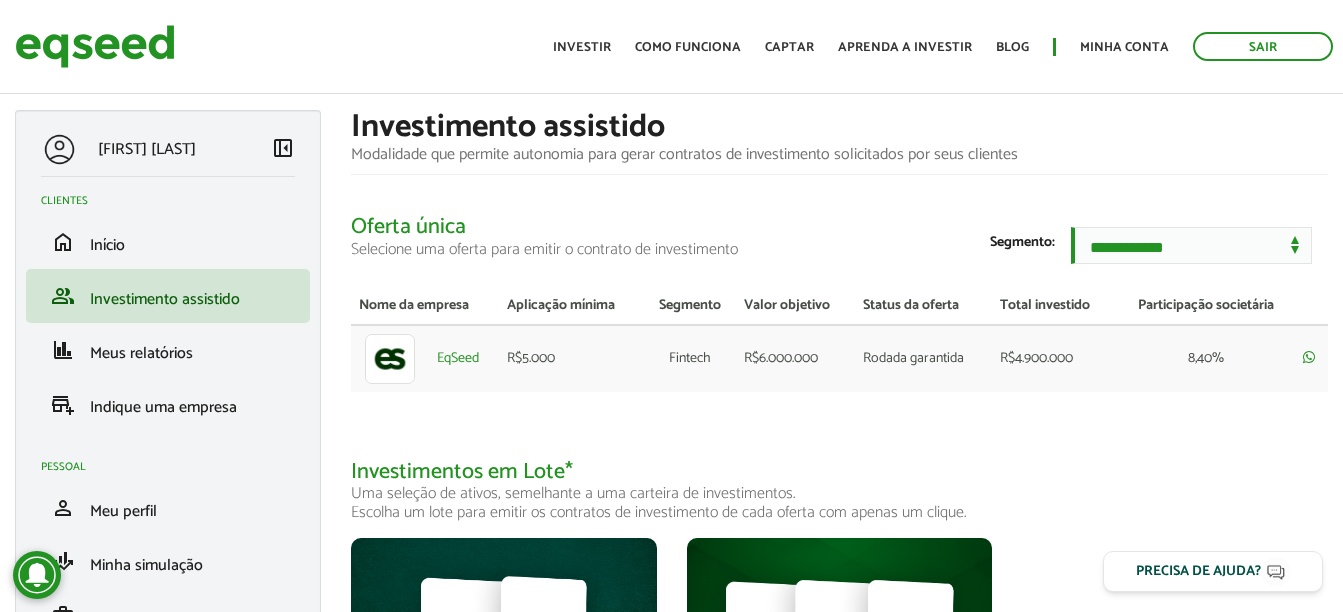scroll, scrollTop: 0, scrollLeft: 0, axis: both 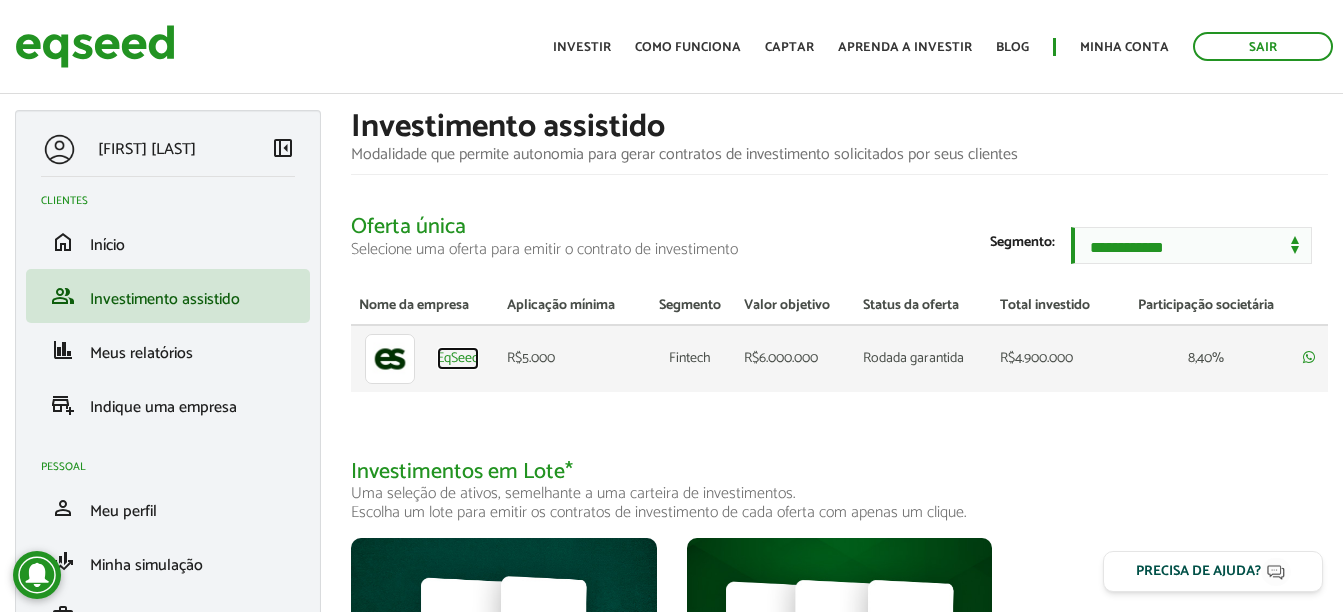 click on "EqSeed" at bounding box center (458, 359) 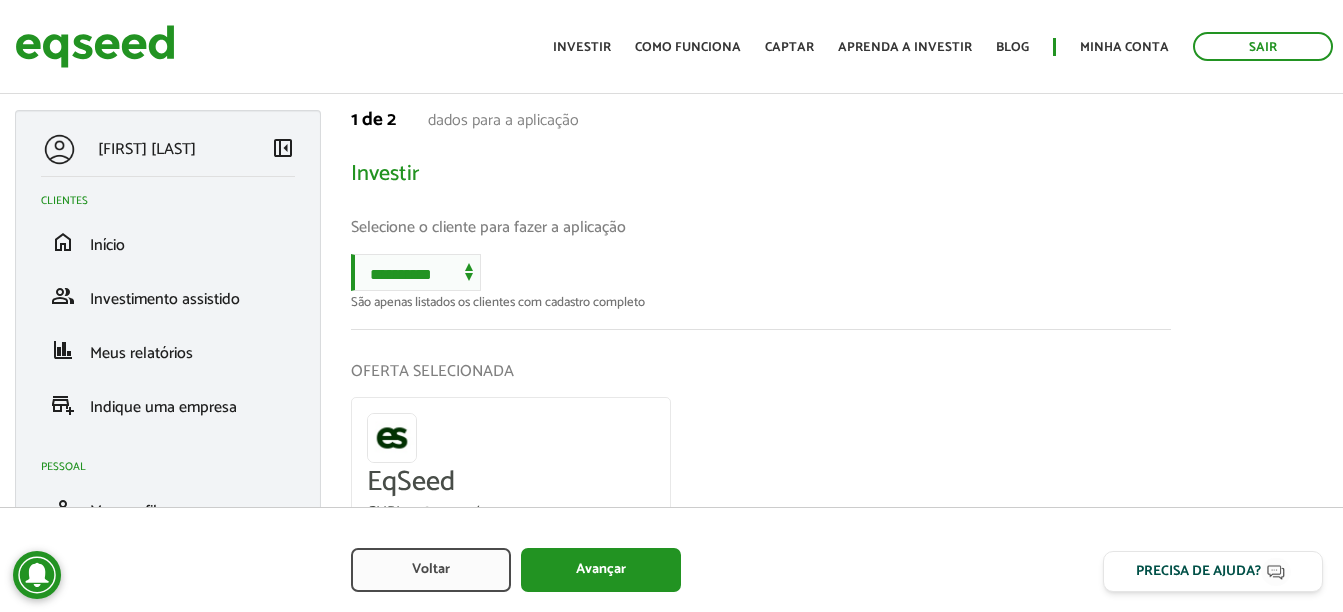 scroll, scrollTop: 0, scrollLeft: 0, axis: both 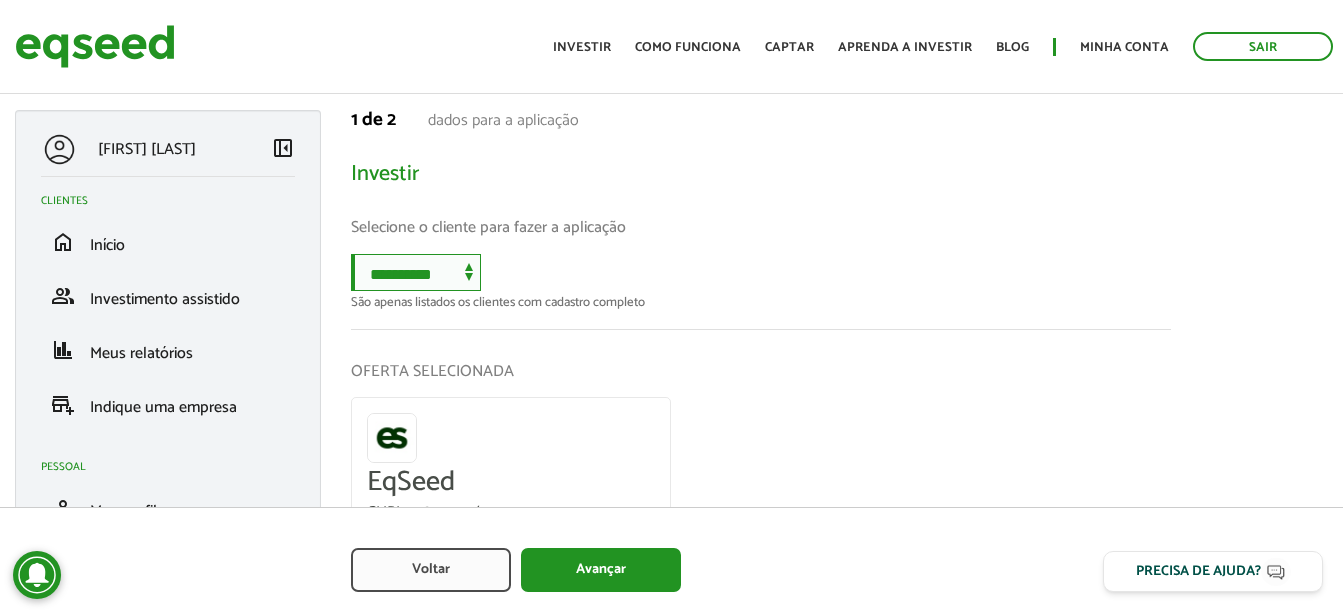 click on "**********" at bounding box center (416, 272) 